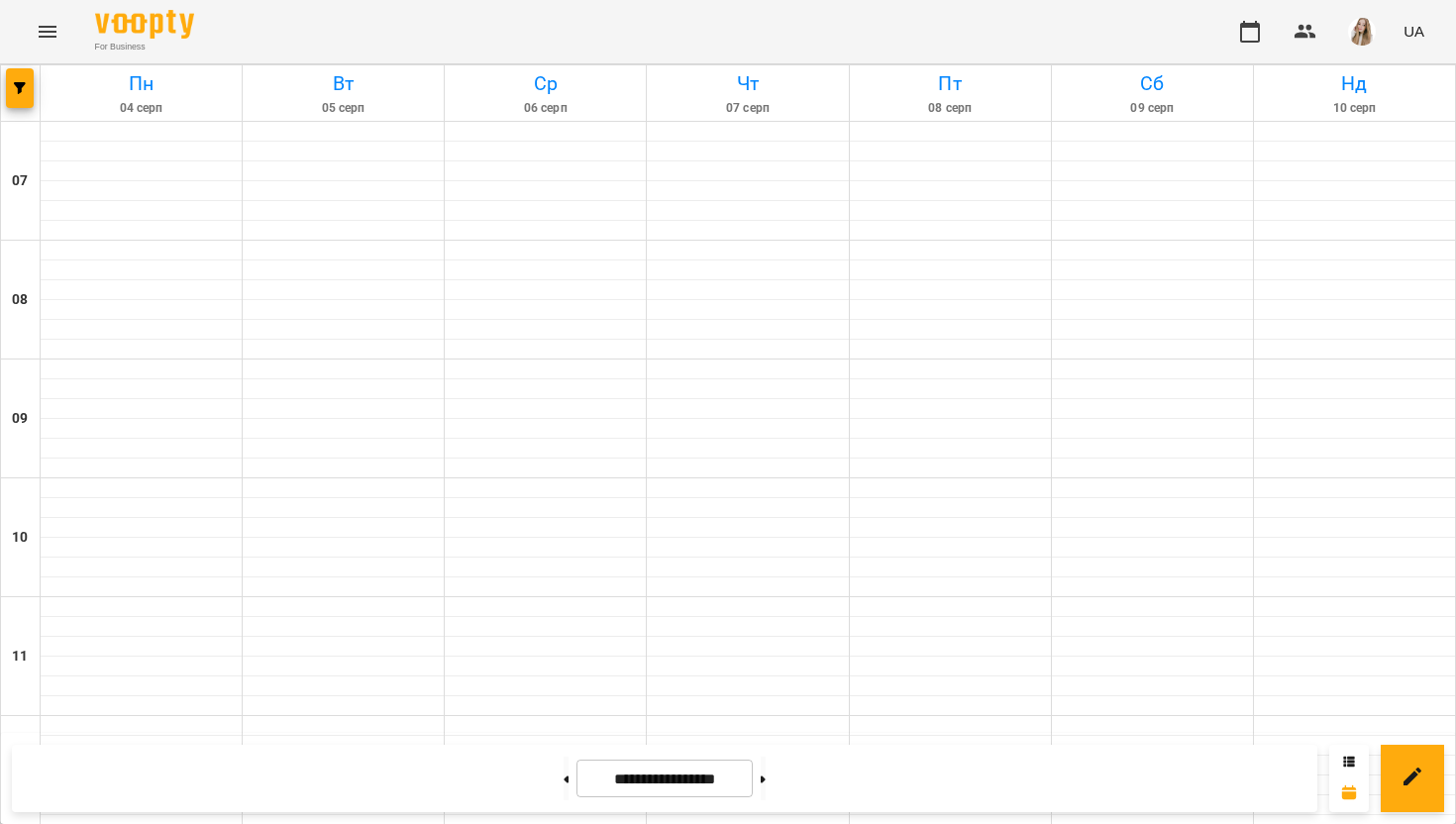 scroll, scrollTop: 0, scrollLeft: 0, axis: both 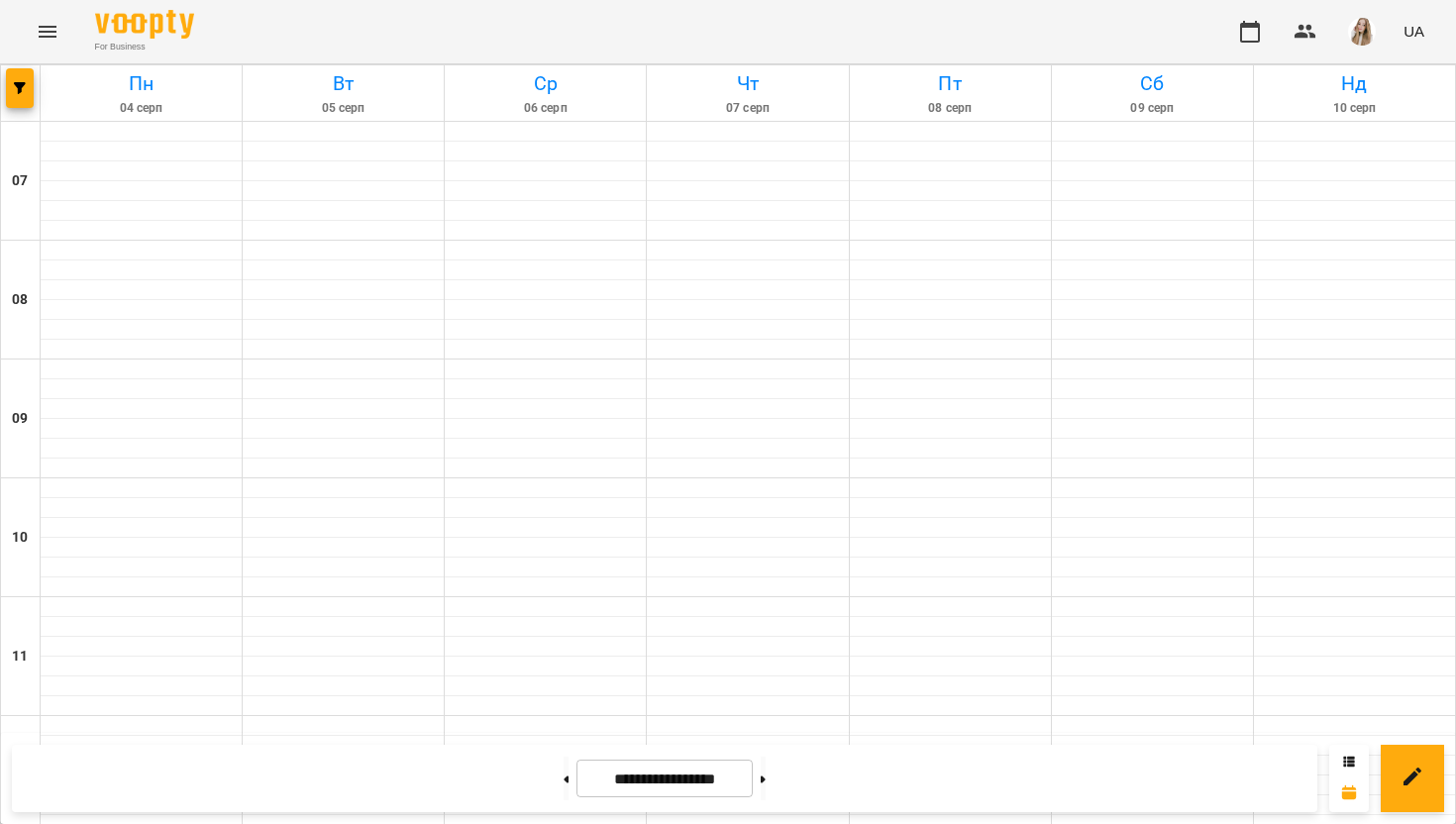 click on "Indiv 60 NEW!" at bounding box center (950, 921) 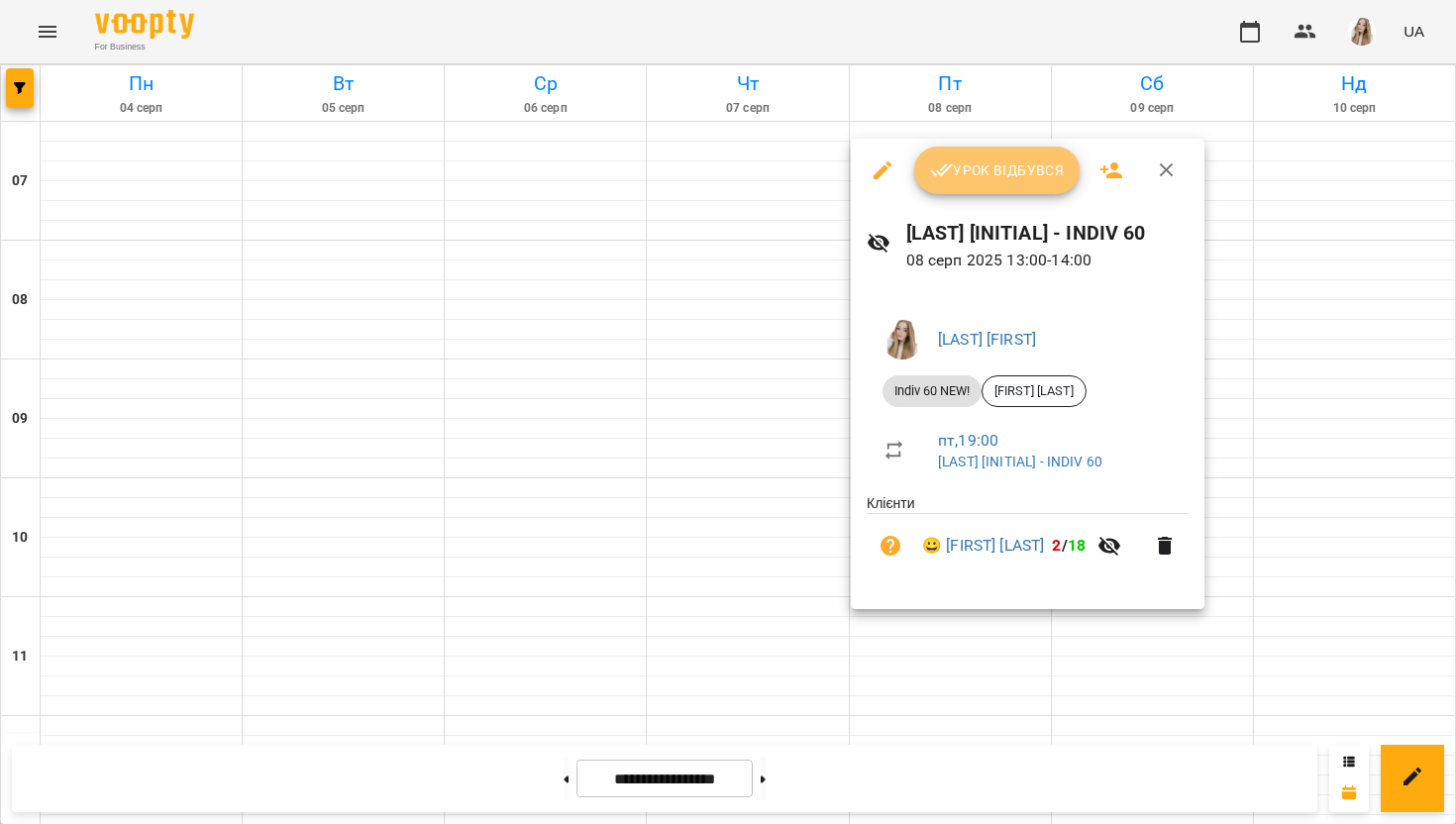 click on "Урок відбувся" at bounding box center [997, 170] 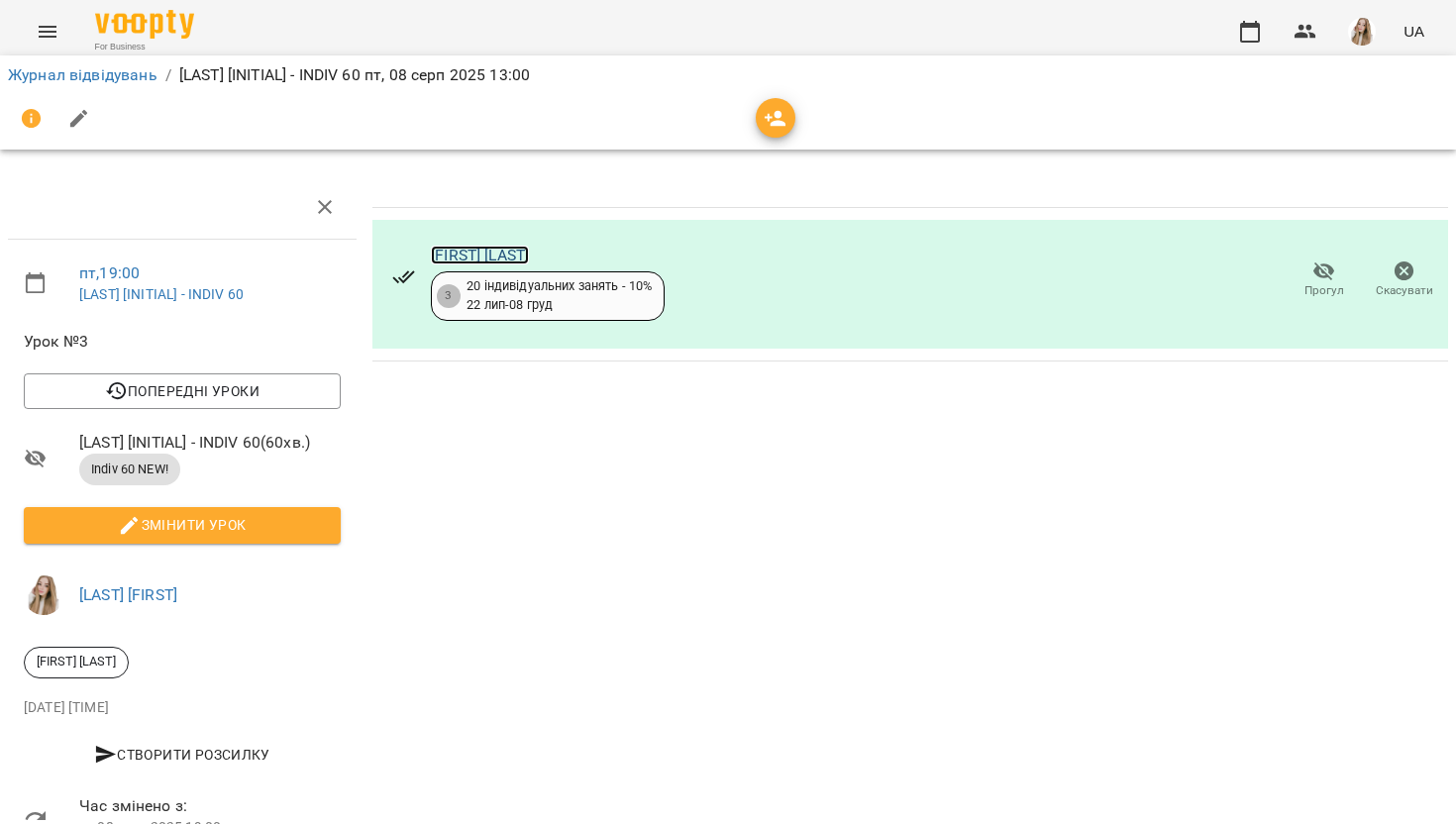 click on "[FIRST] [LAST]" at bounding box center (479, 255) 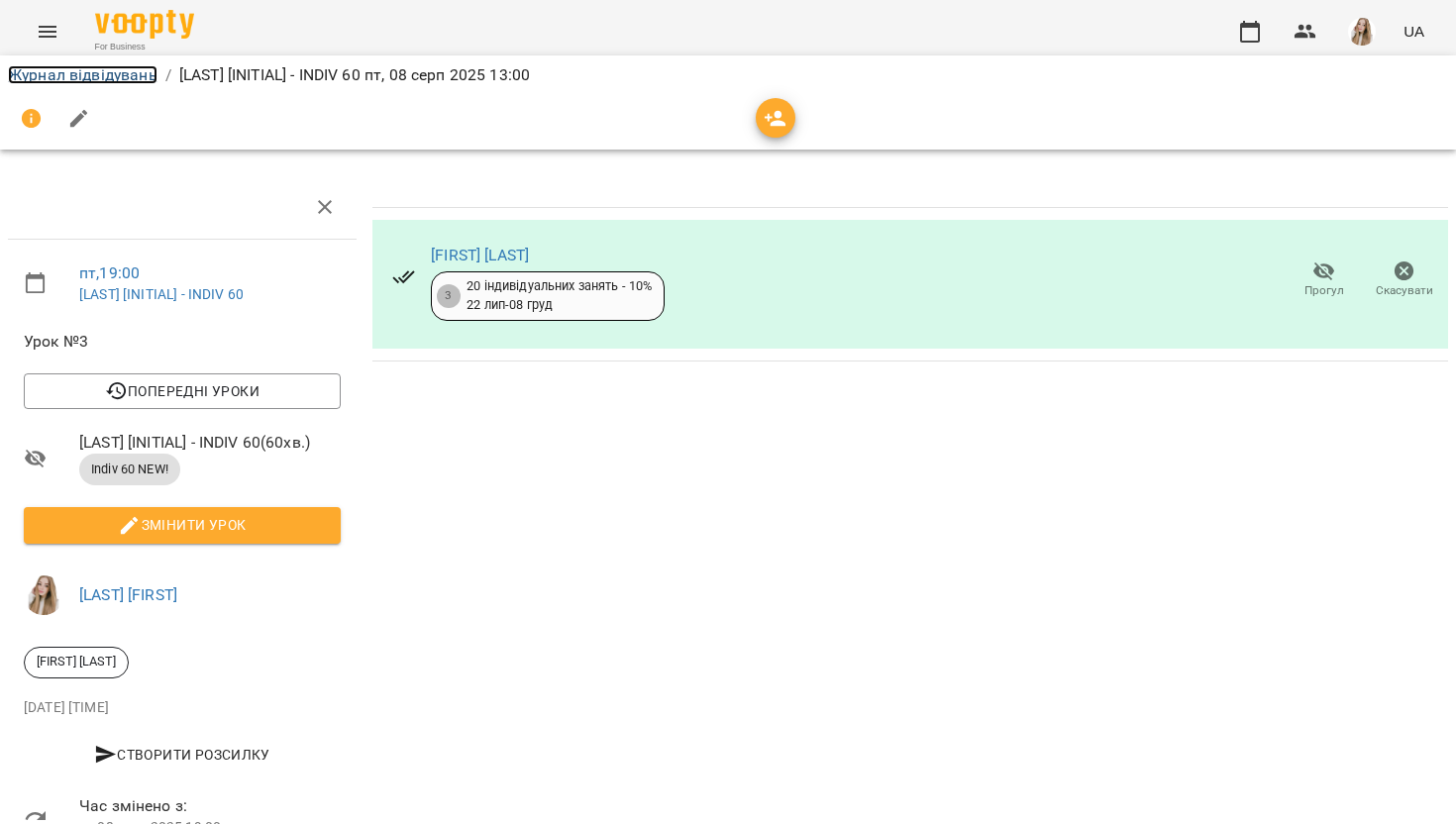 click on "Журнал відвідувань" at bounding box center [82, 74] 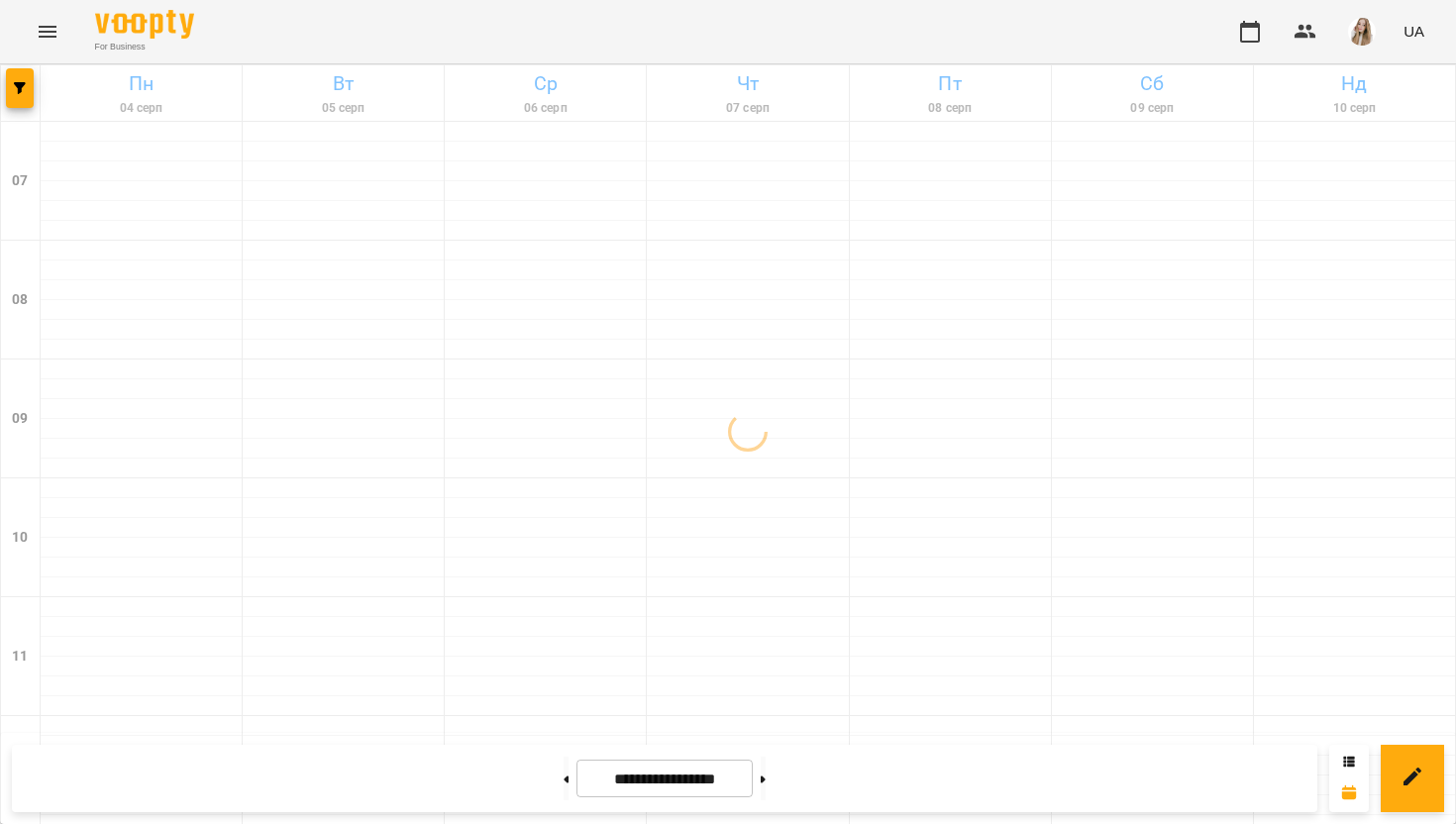 click at bounding box center (1362, 32) 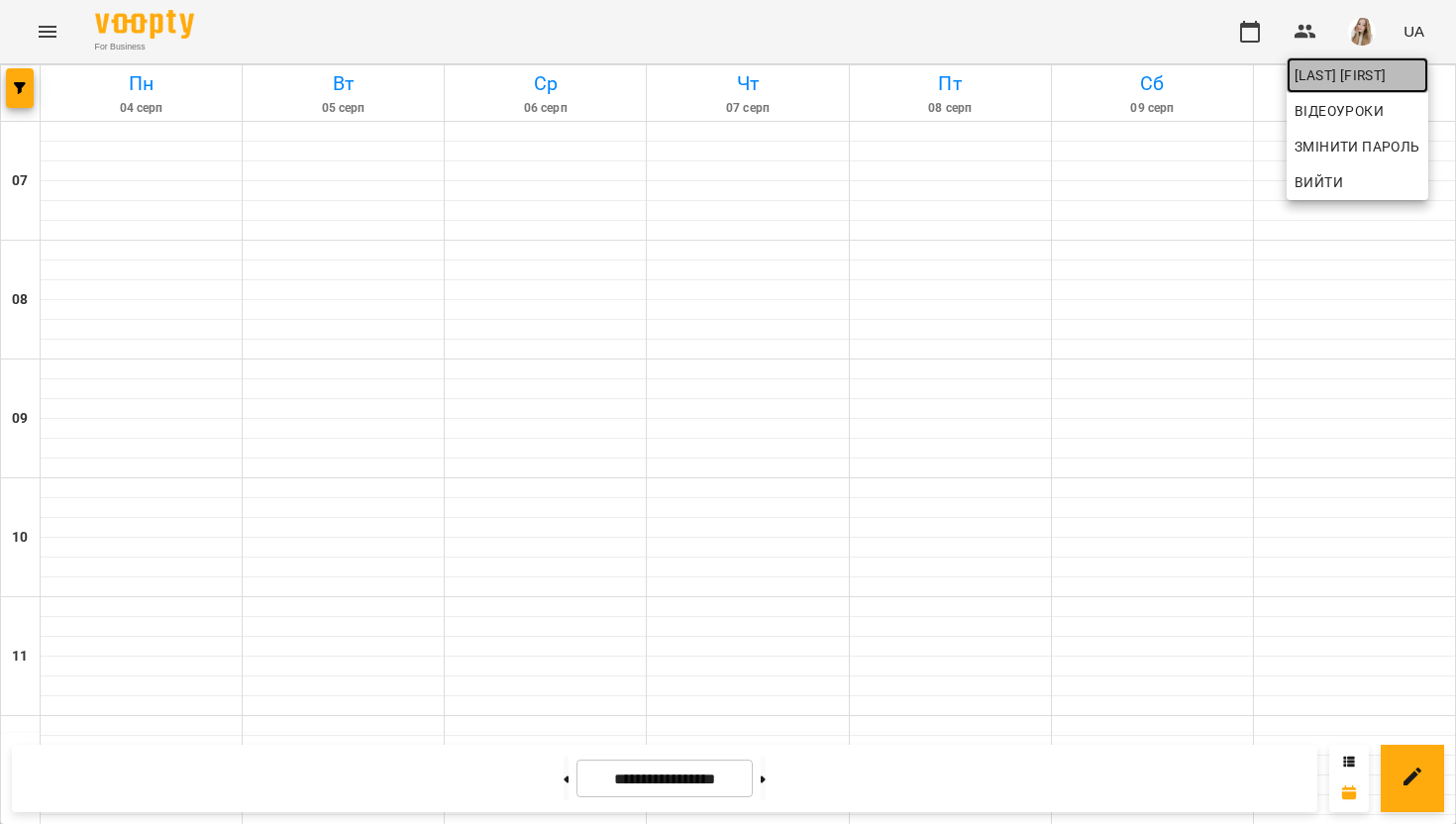click on "[LAST] [FIRST]" at bounding box center (1357, 75) 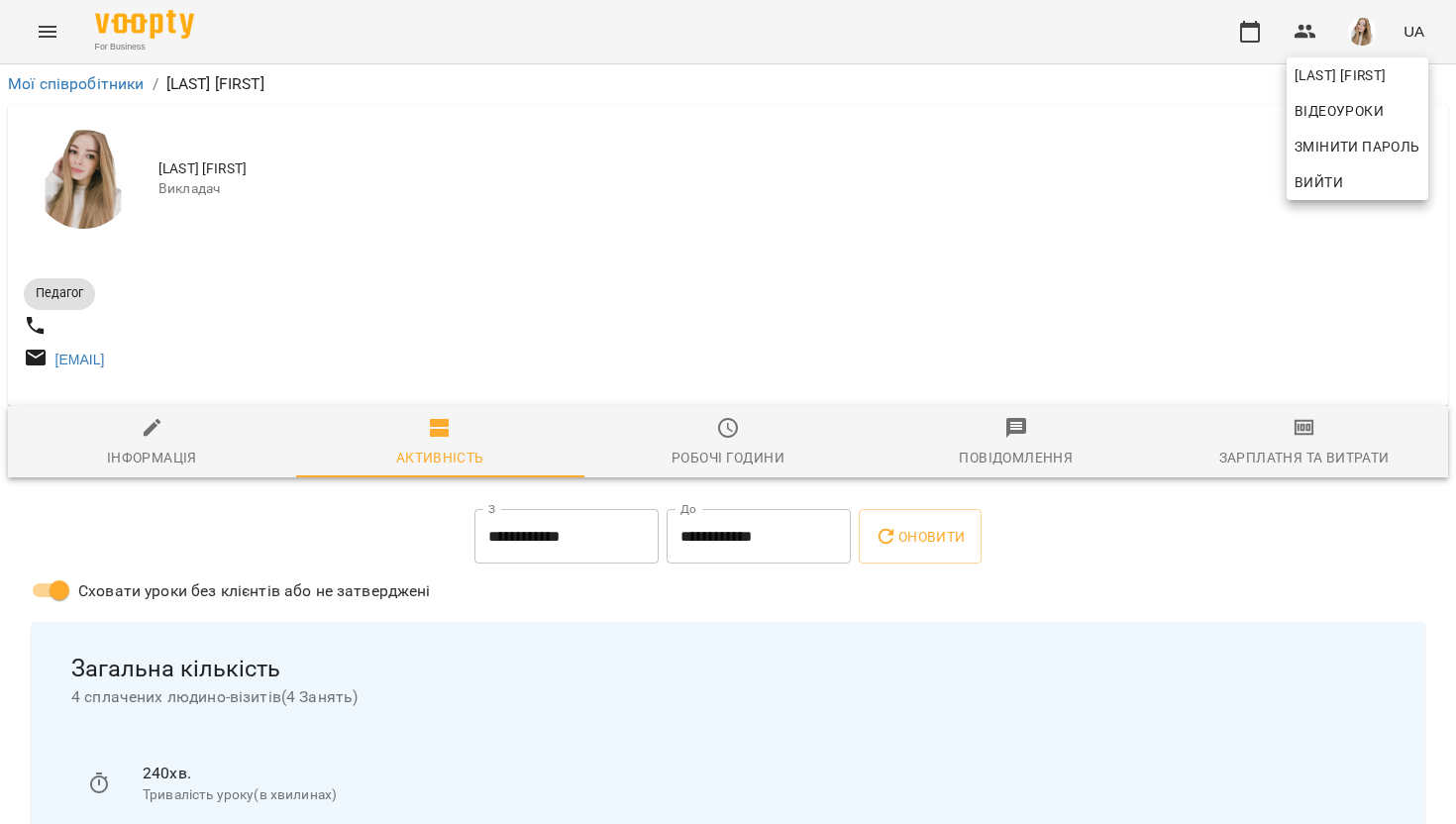click at bounding box center [728, 412] 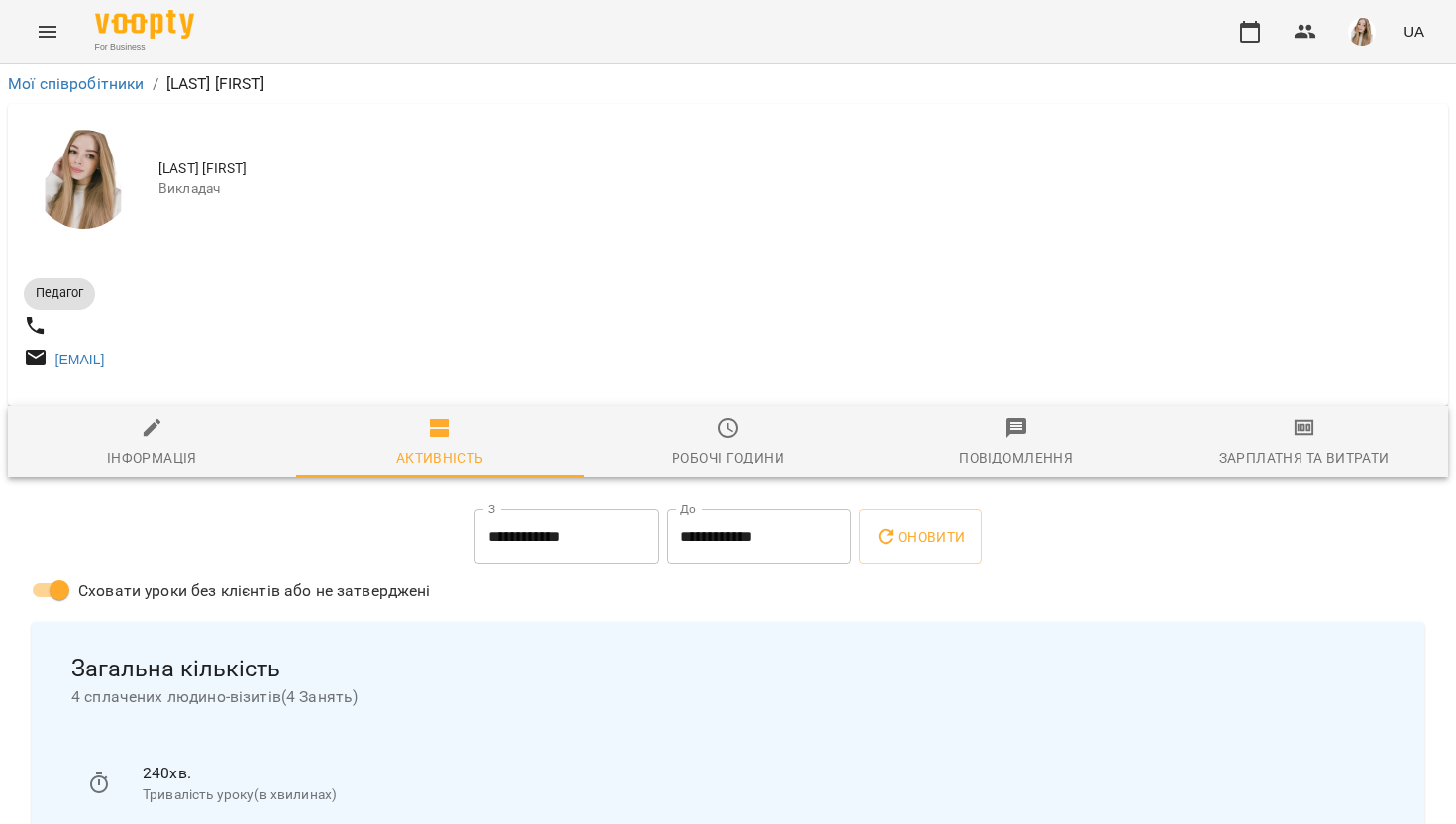 click 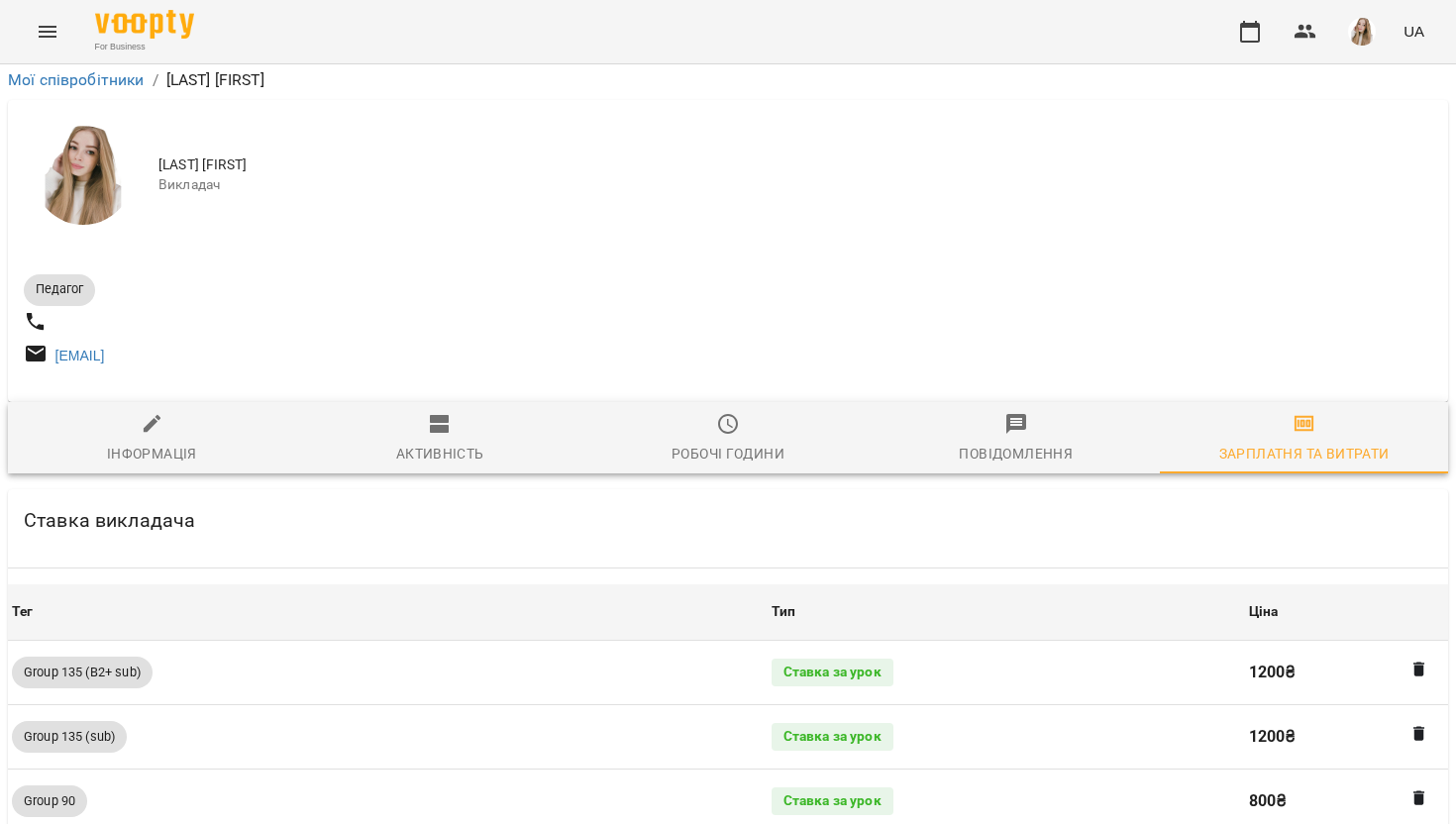 scroll, scrollTop: 2266, scrollLeft: 0, axis: vertical 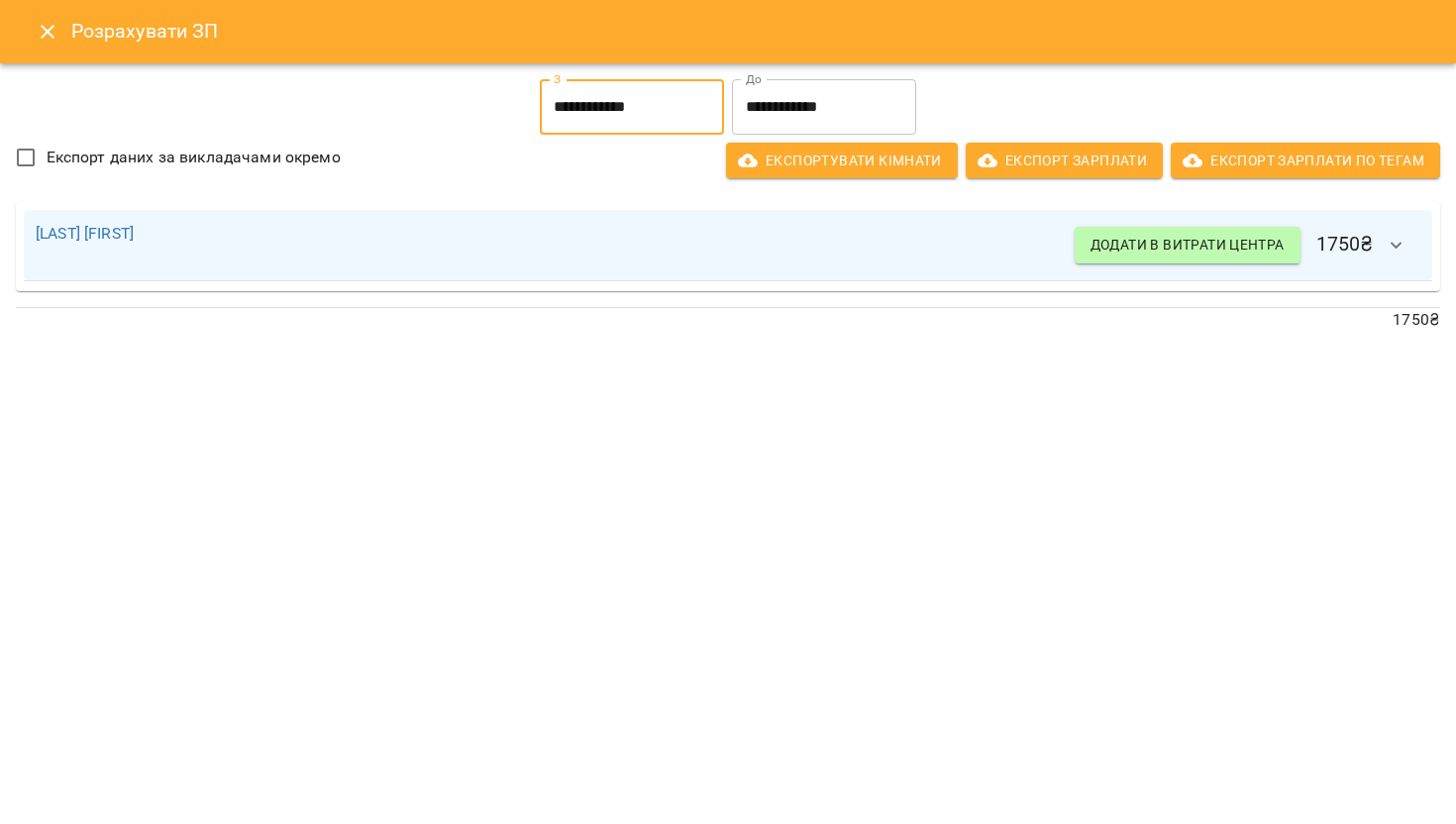 click on "**********" at bounding box center (632, 107) 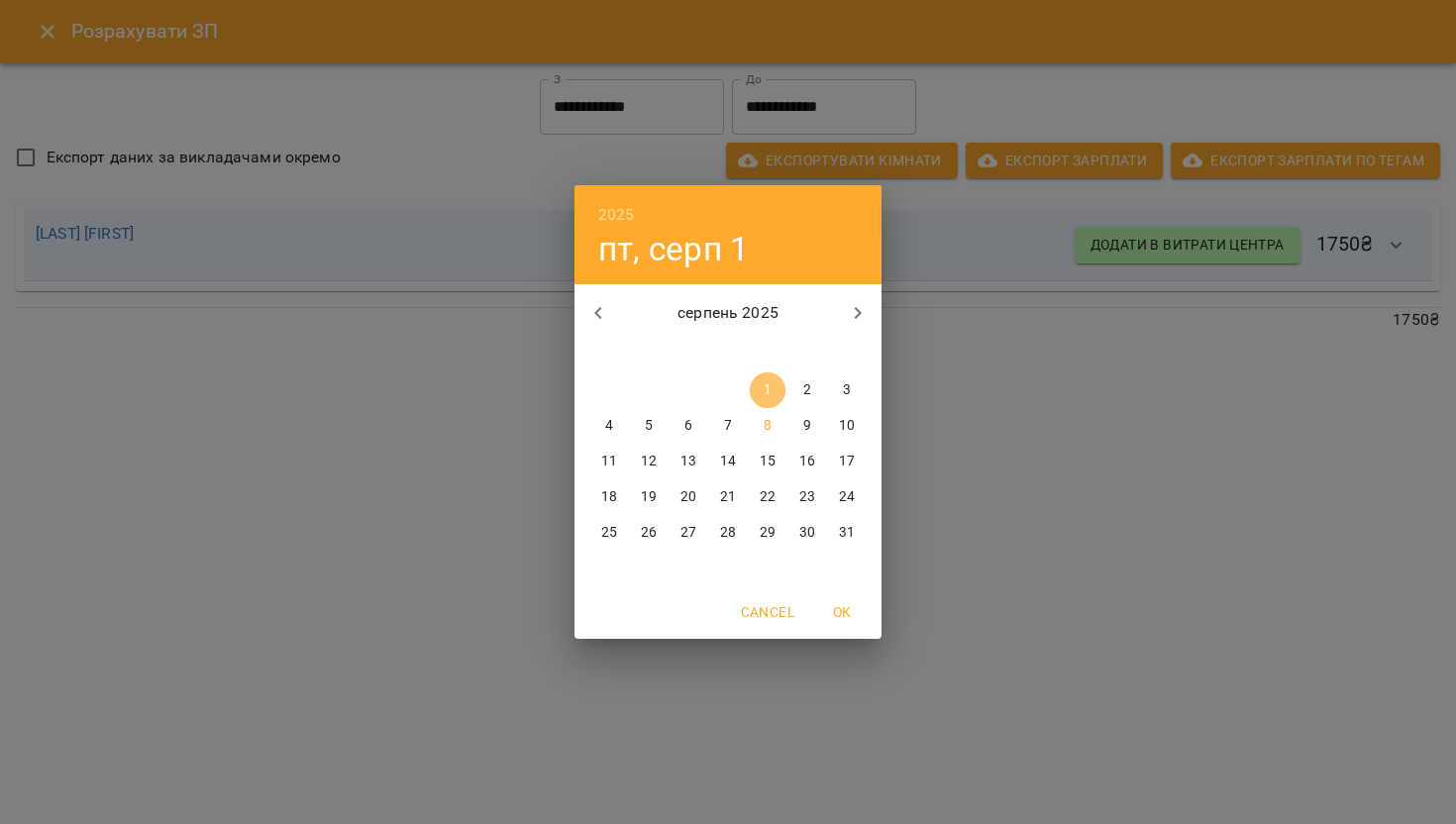 click on "1" at bounding box center (768, 390) 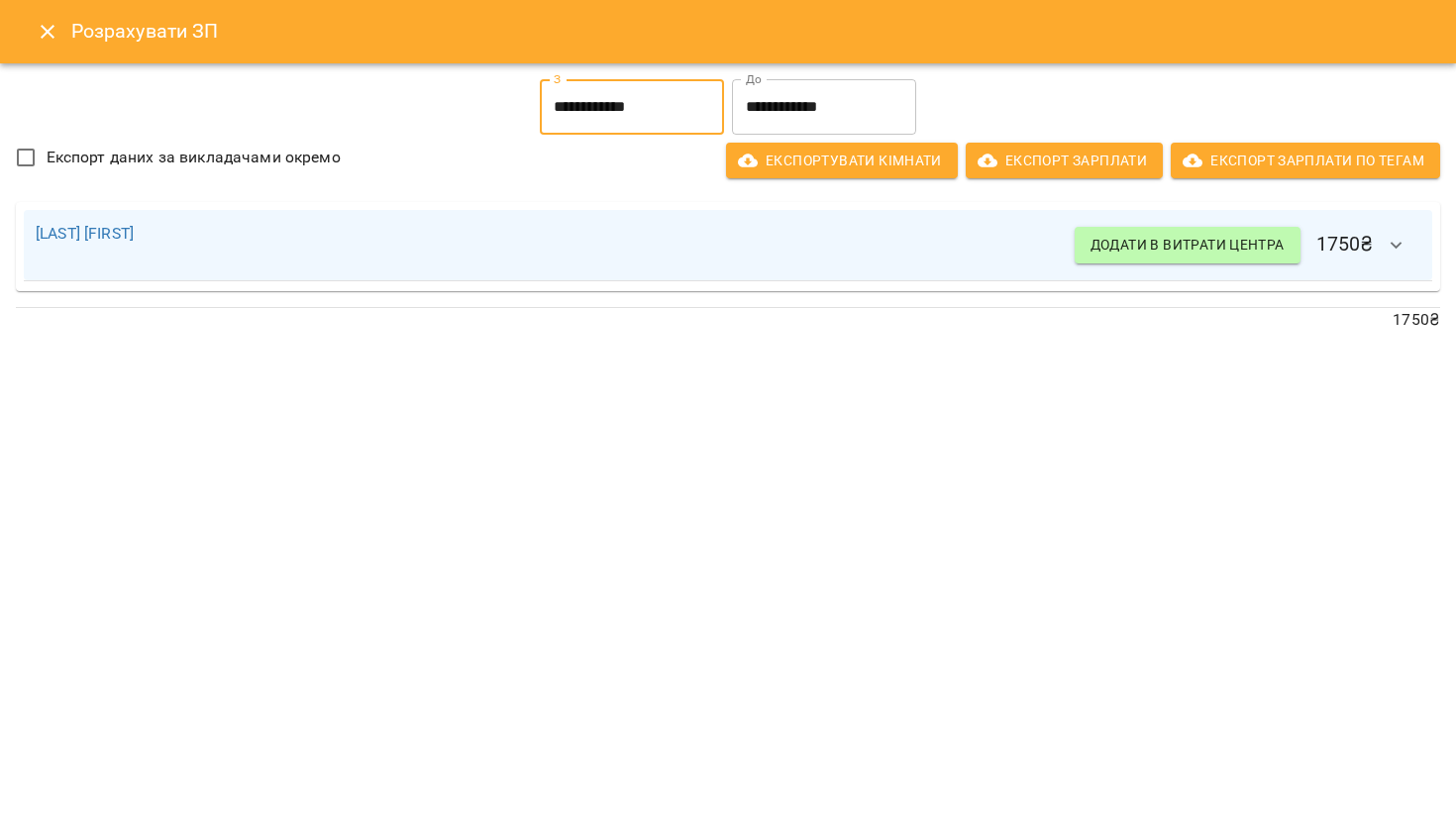 click on "**********" at bounding box center (824, 107) 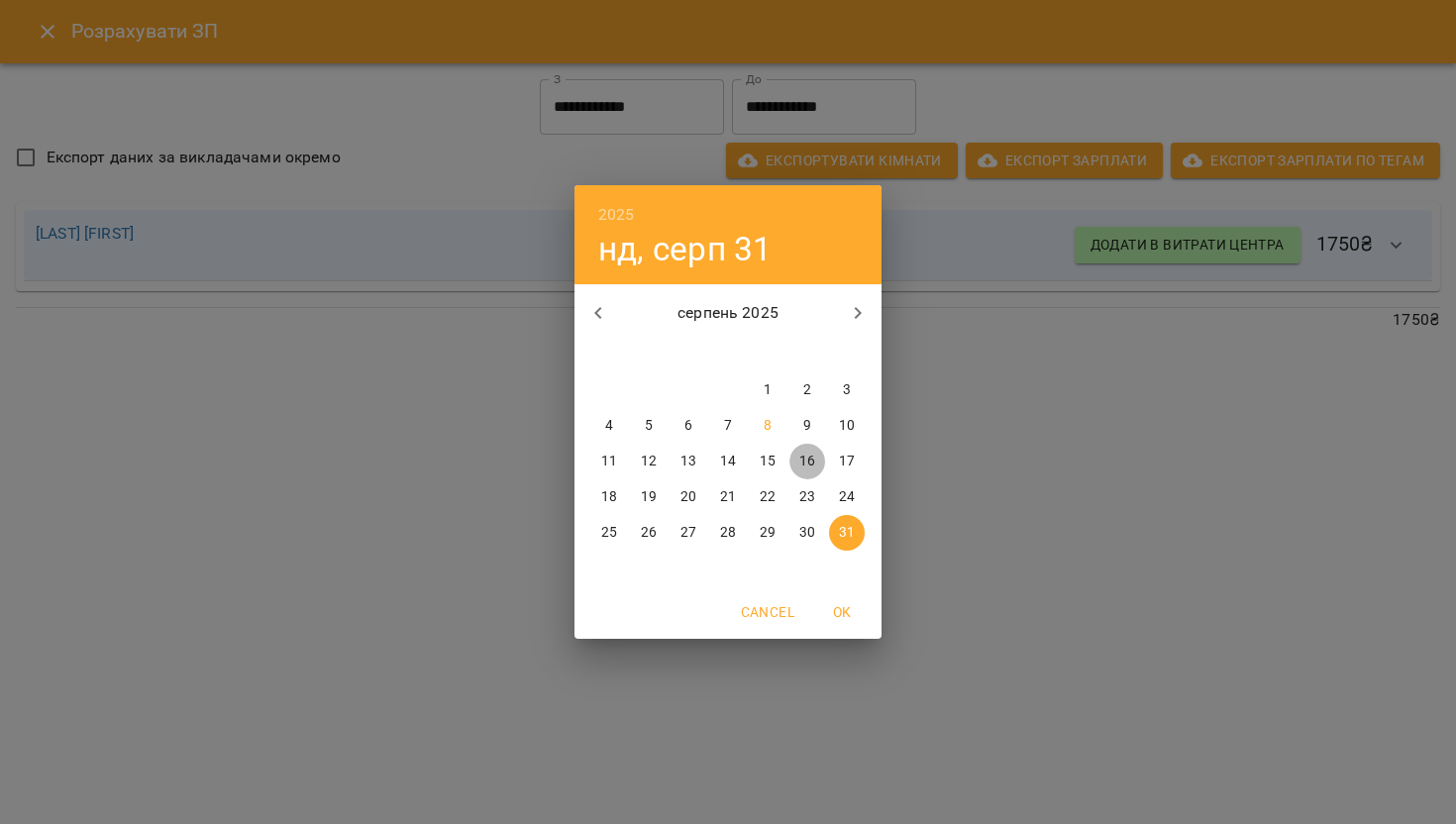 click on "16" at bounding box center [807, 462] 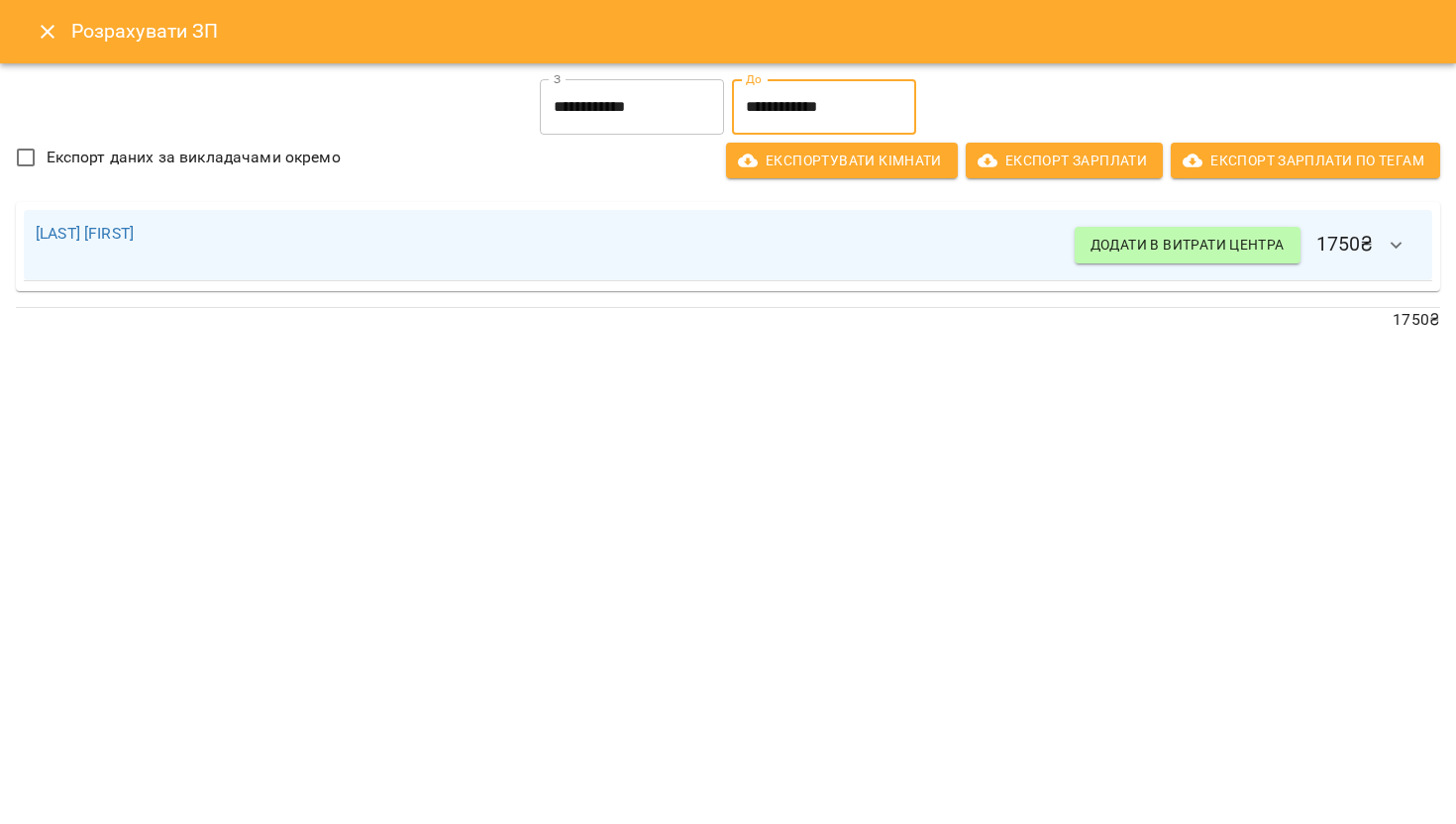 click at bounding box center [1397, 246] 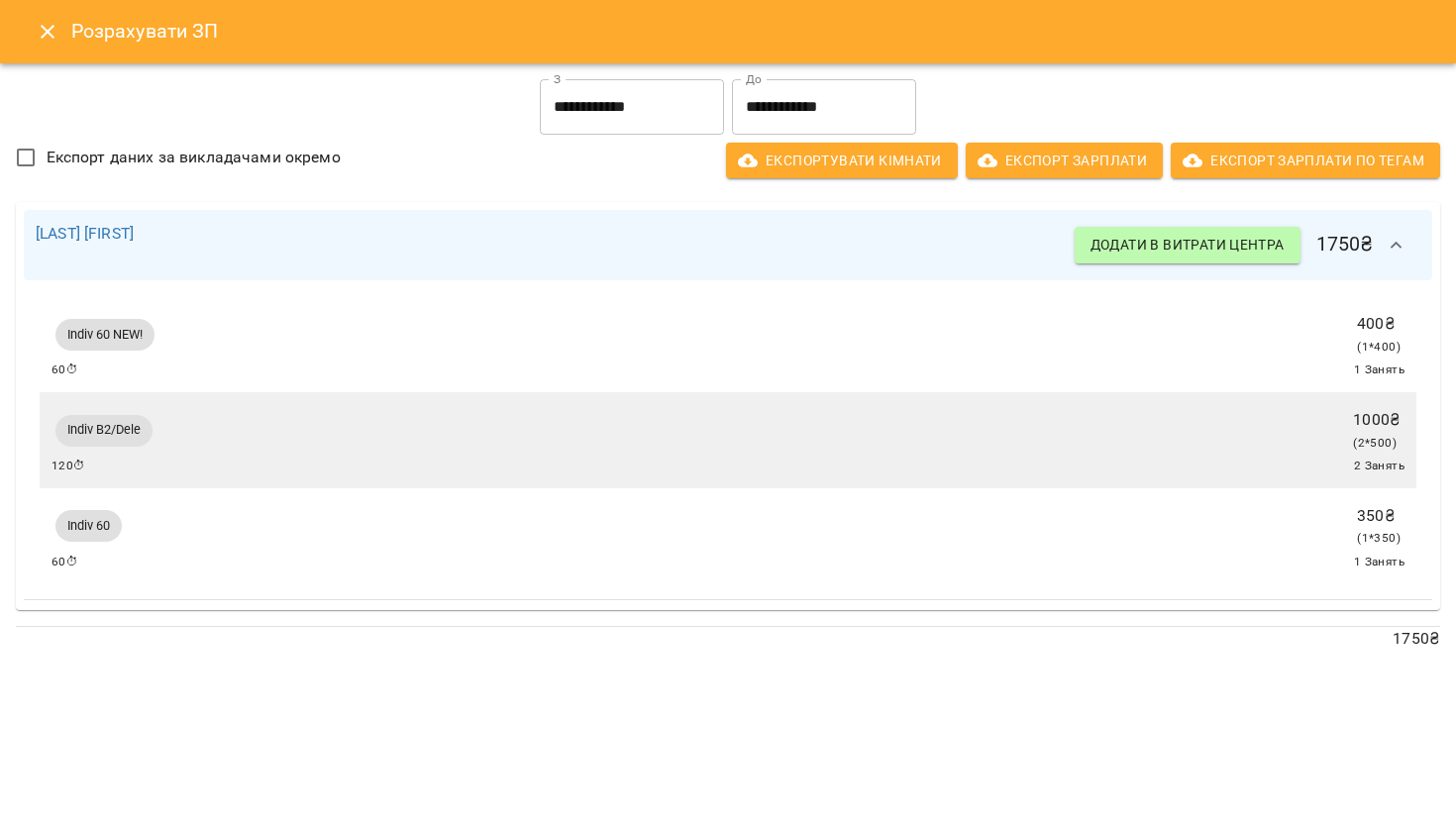 click 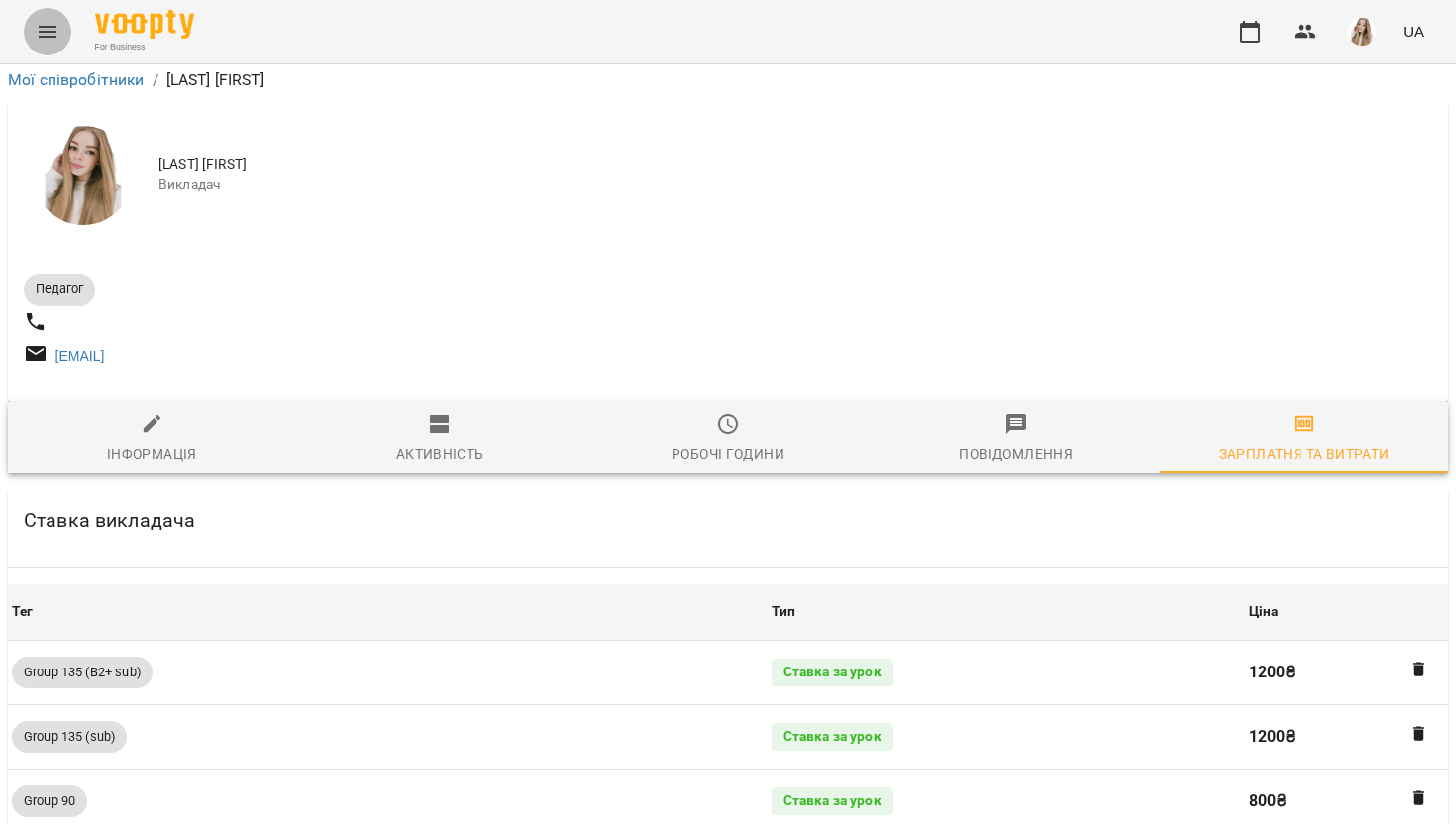 click 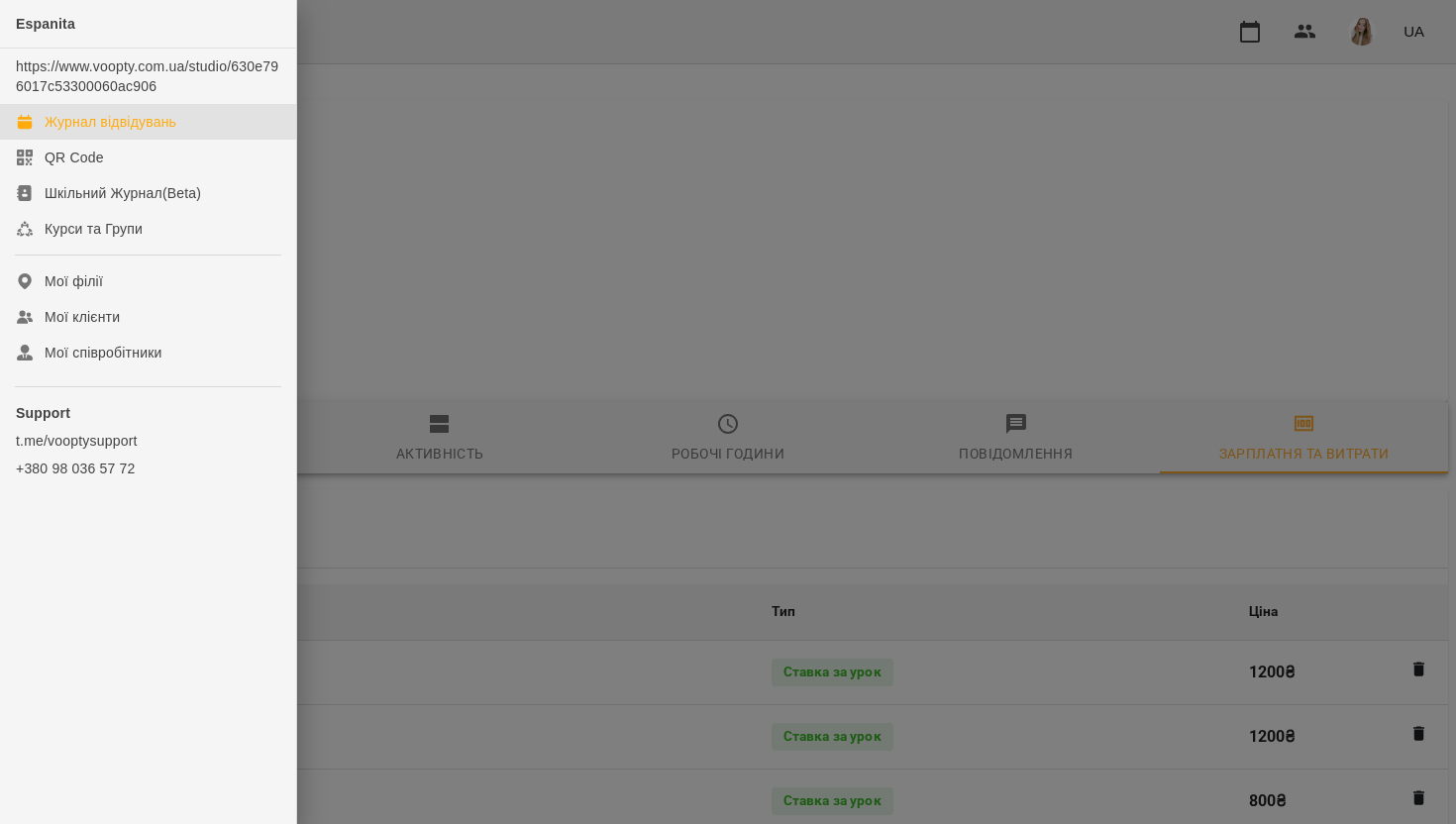click on "Журнал відвідувань" at bounding box center [110, 122] 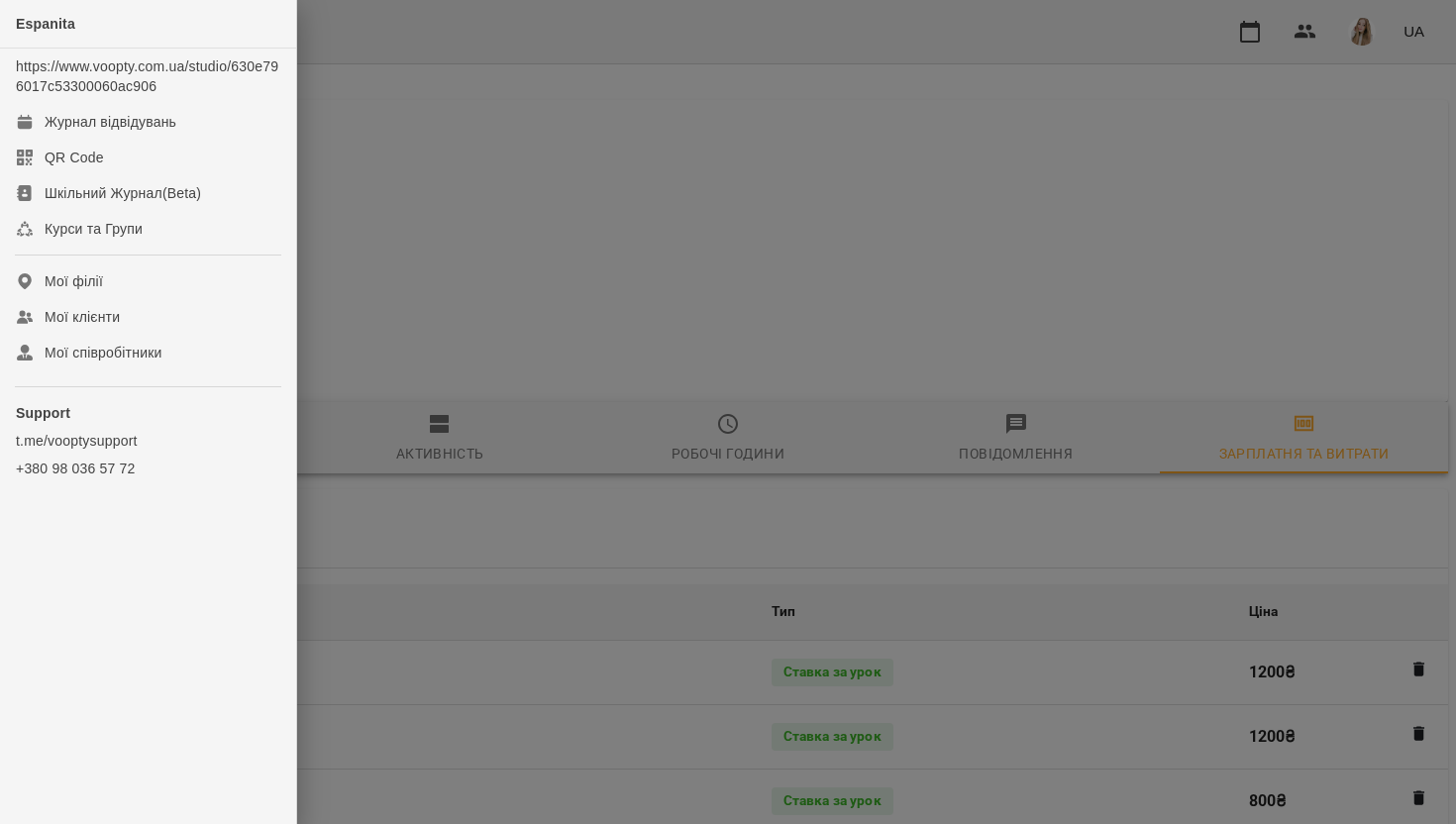 scroll, scrollTop: 0, scrollLeft: 0, axis: both 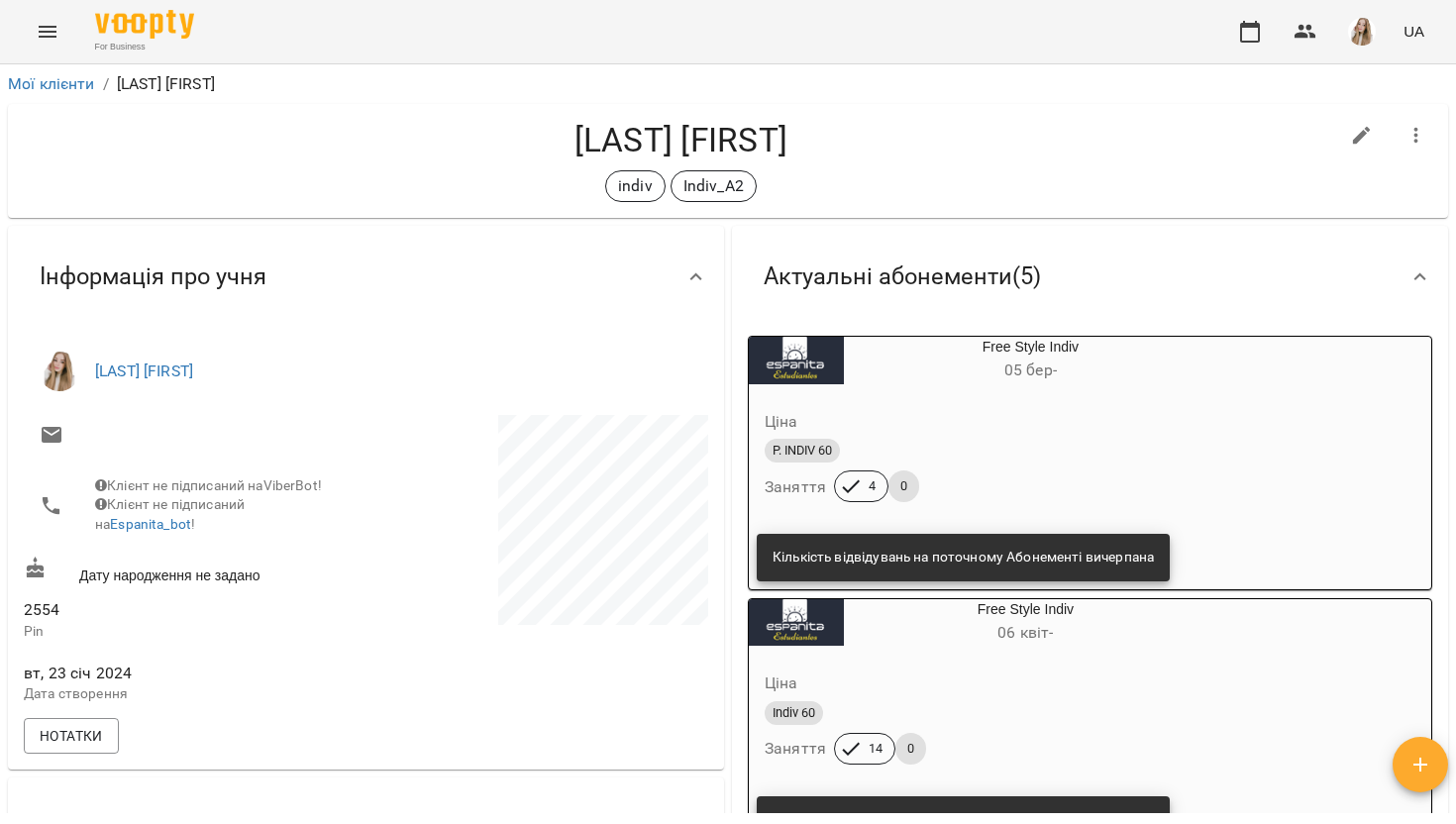 click at bounding box center (1362, 32) 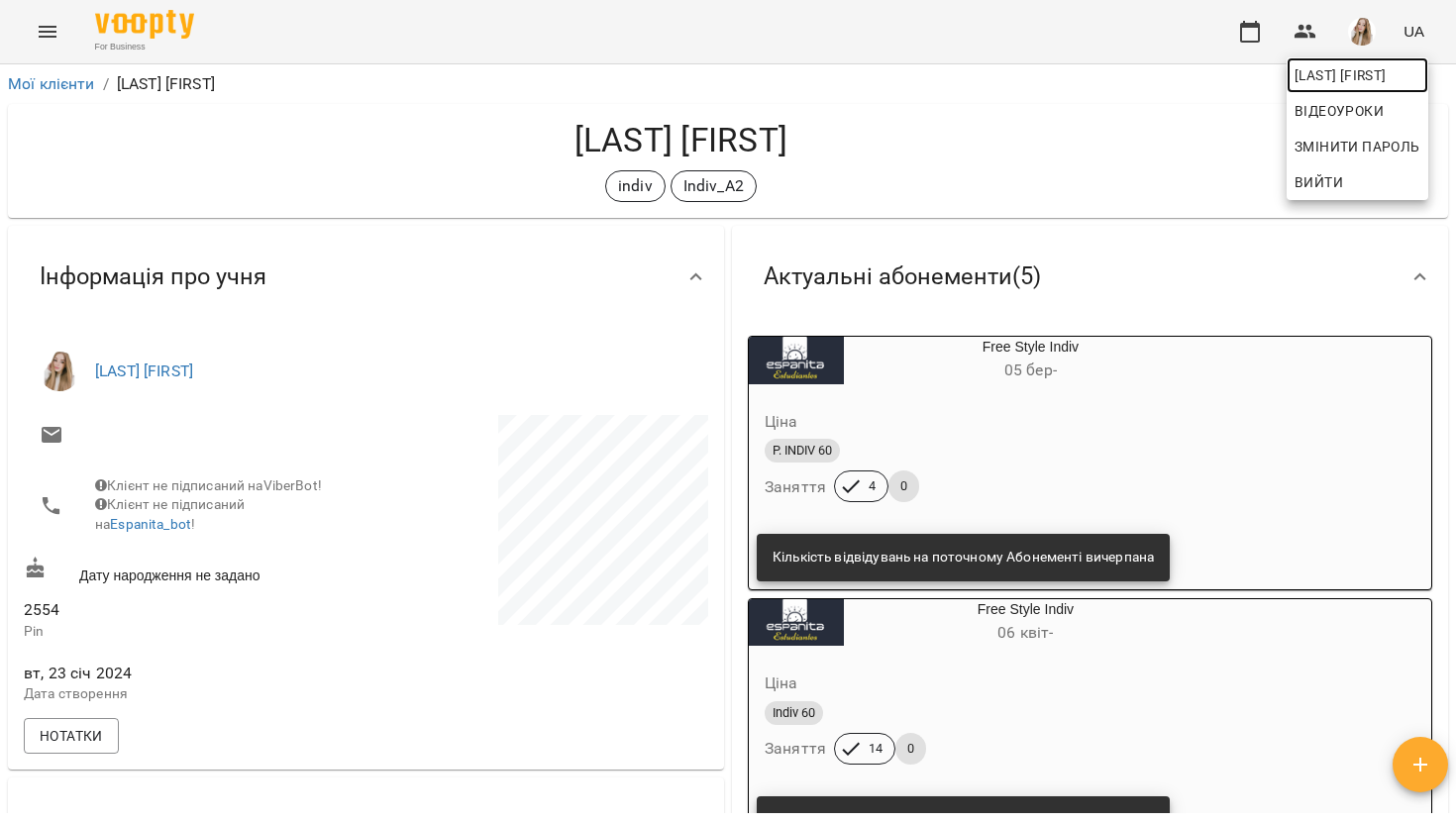 click on "[LAST] [FIRST]" at bounding box center [1357, 75] 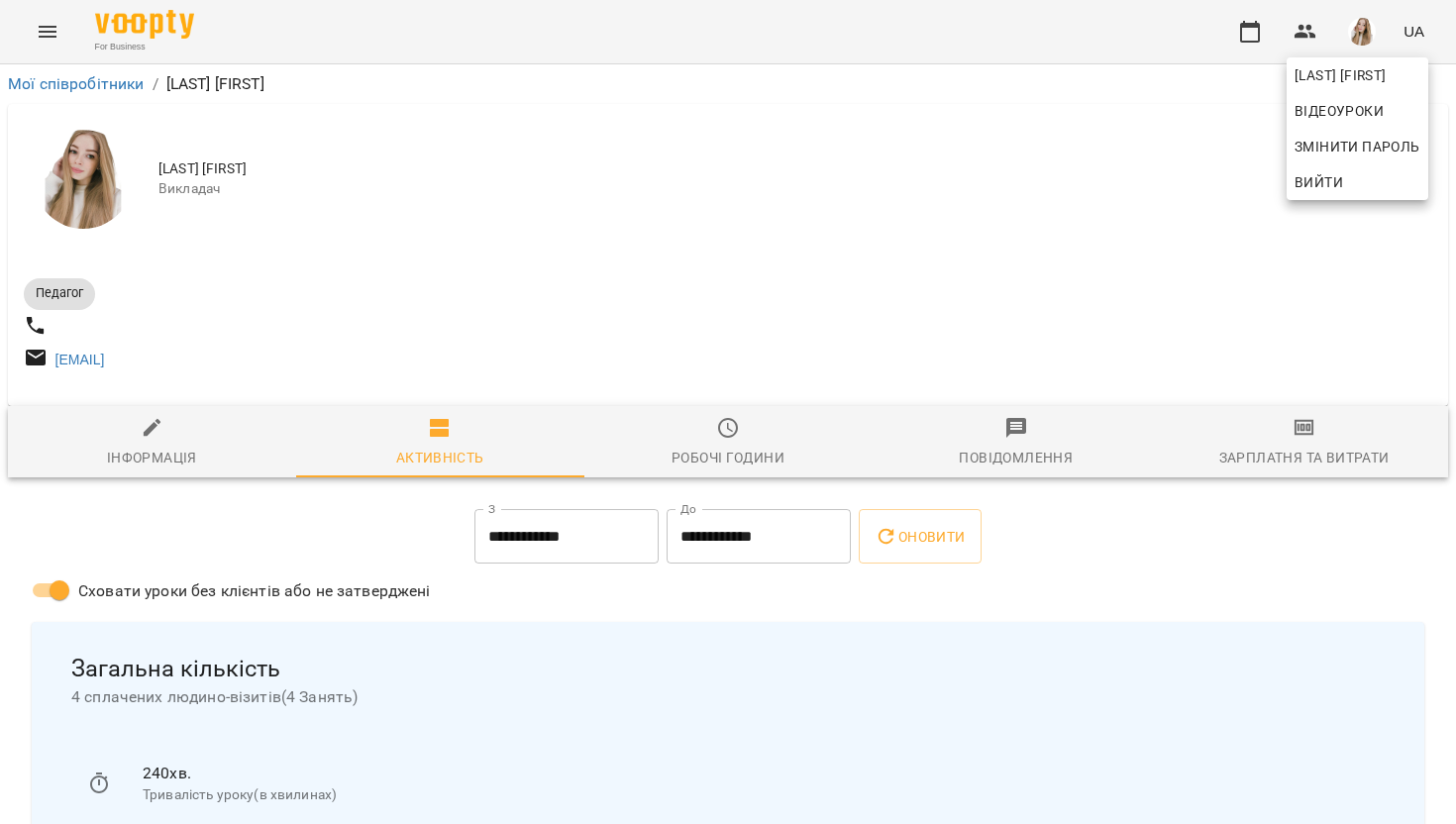 click at bounding box center [728, 412] 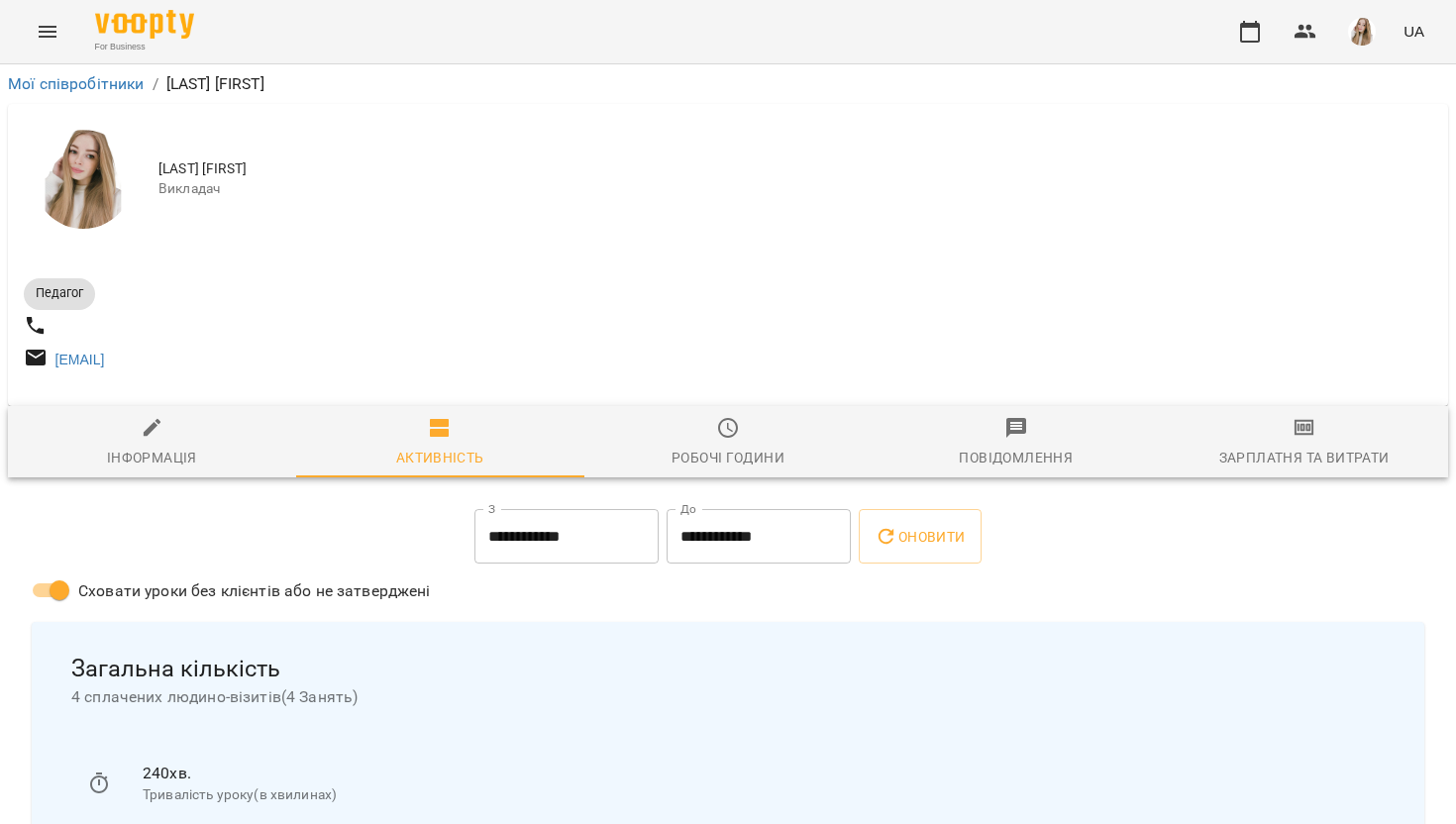 click 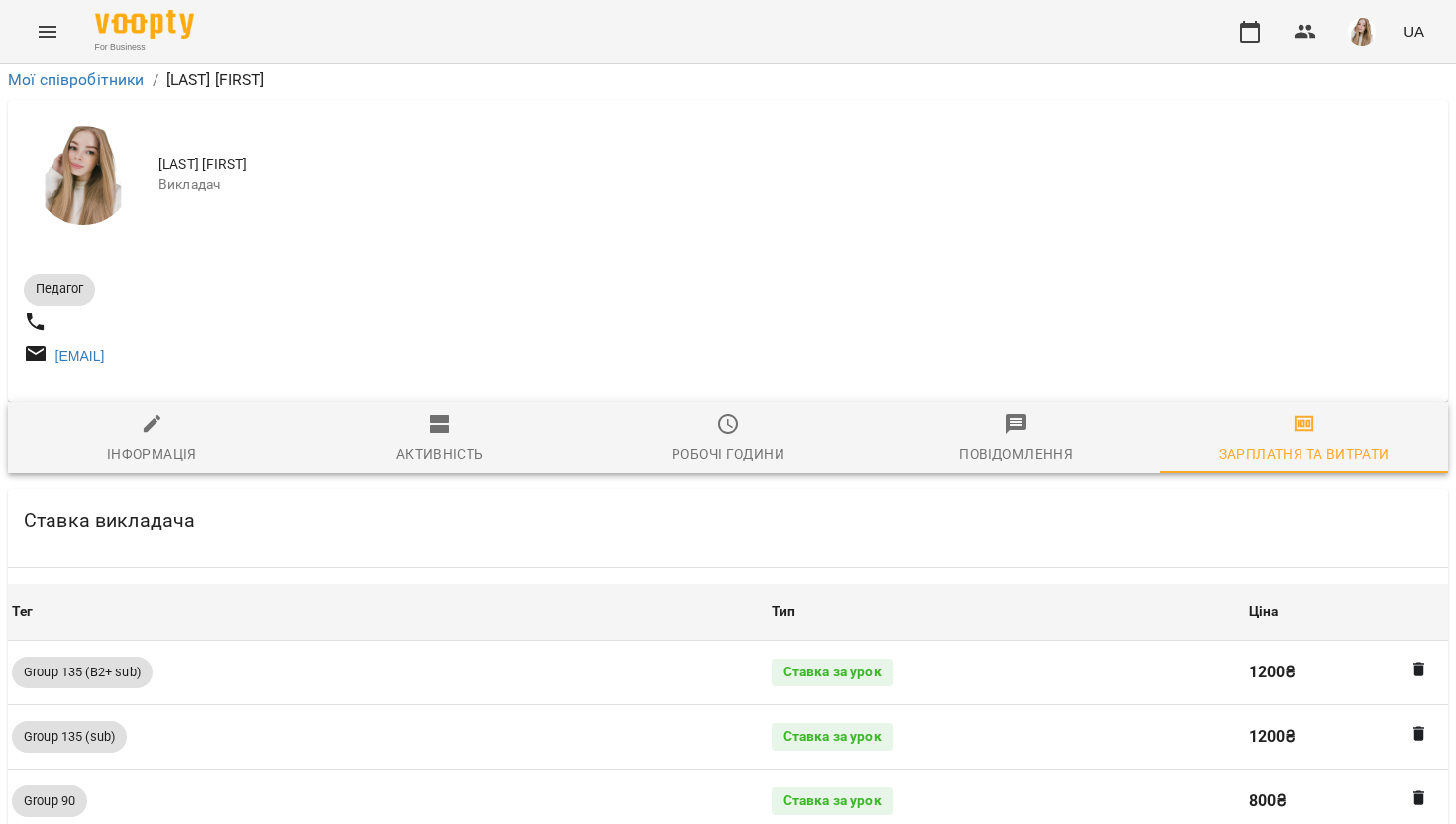 scroll, scrollTop: 2266, scrollLeft: 0, axis: vertical 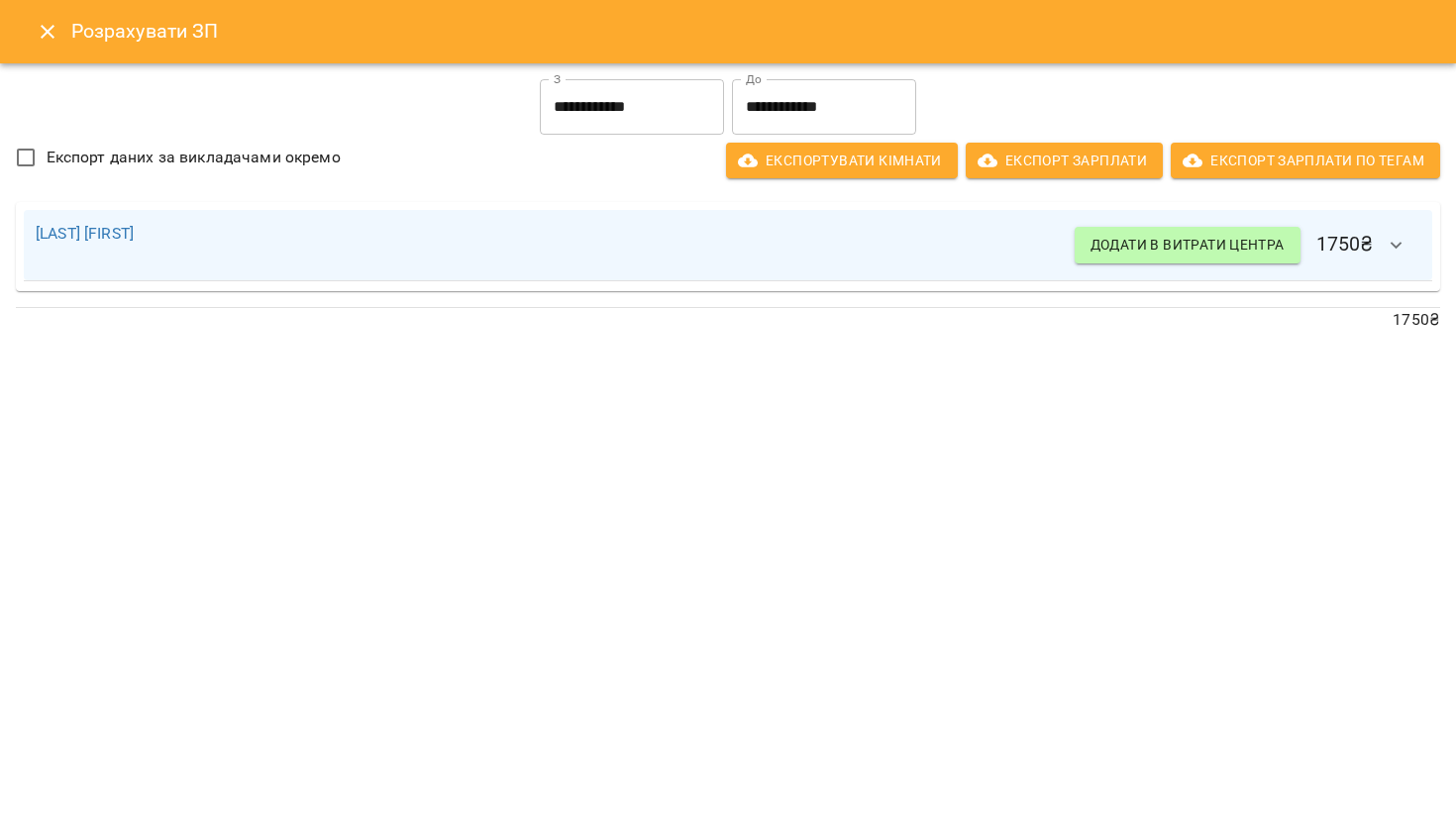 click on "**********" at bounding box center [632, 107] 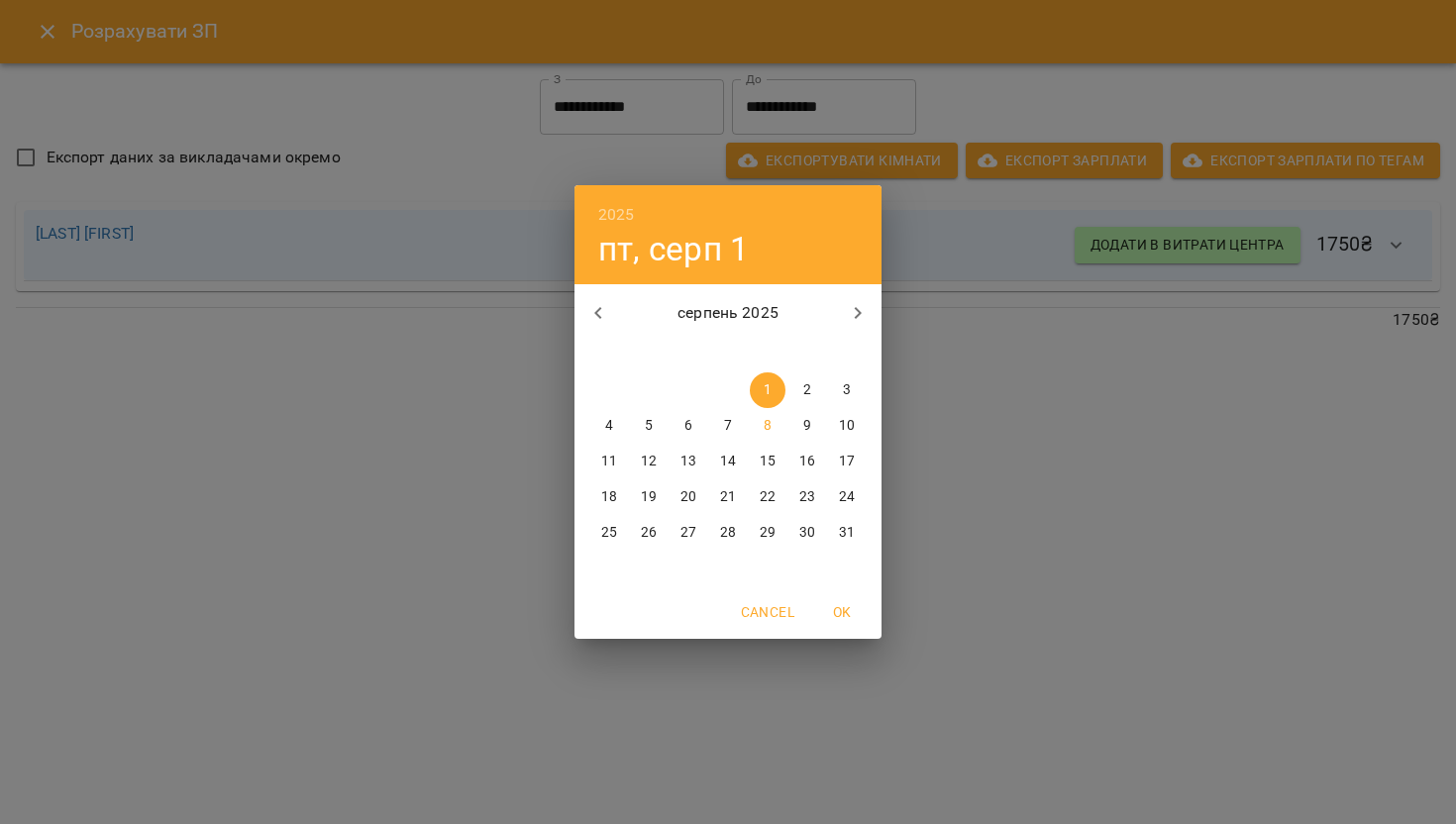 click on "1" at bounding box center (768, 390) 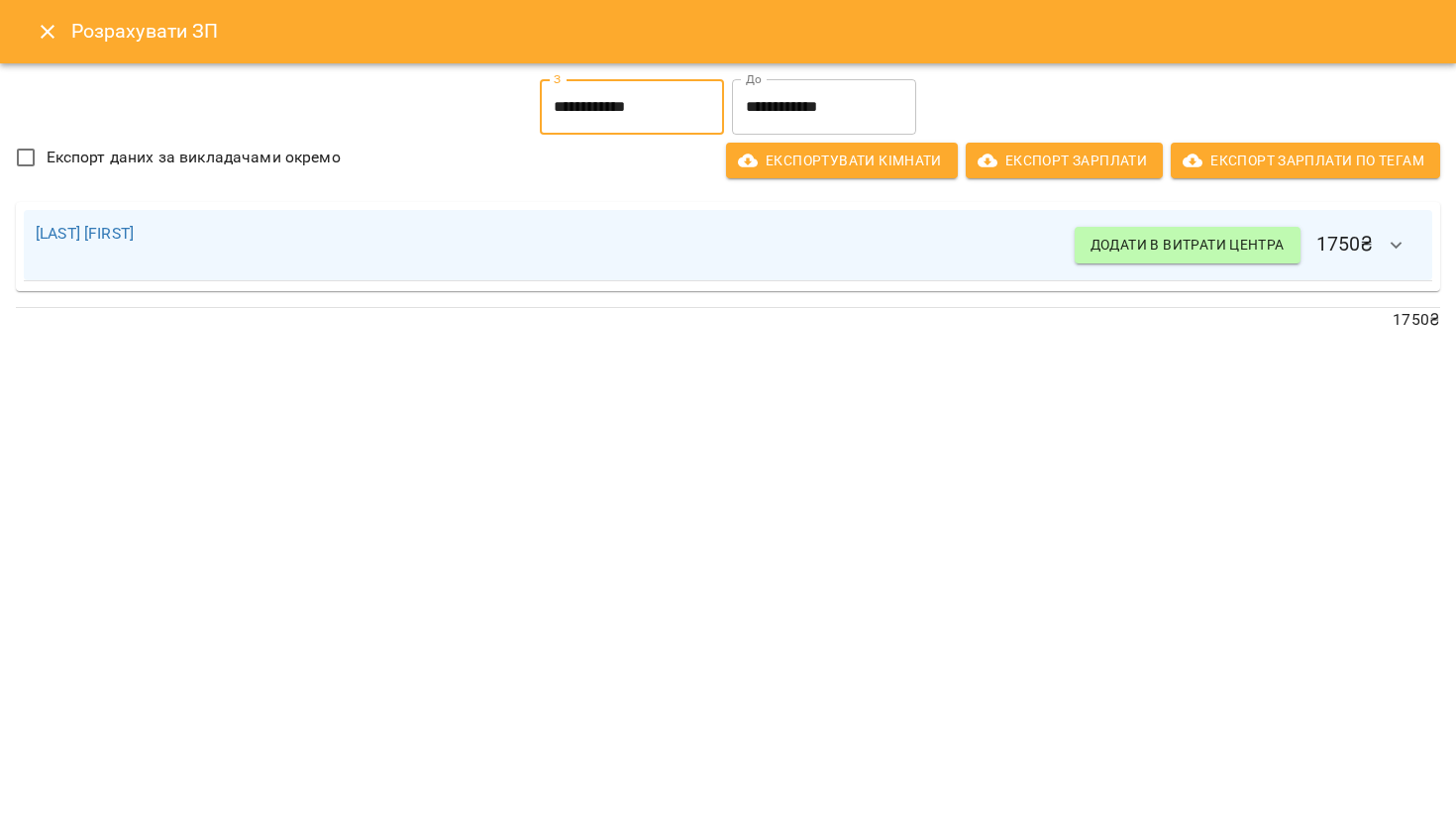 click on "**********" at bounding box center [824, 107] 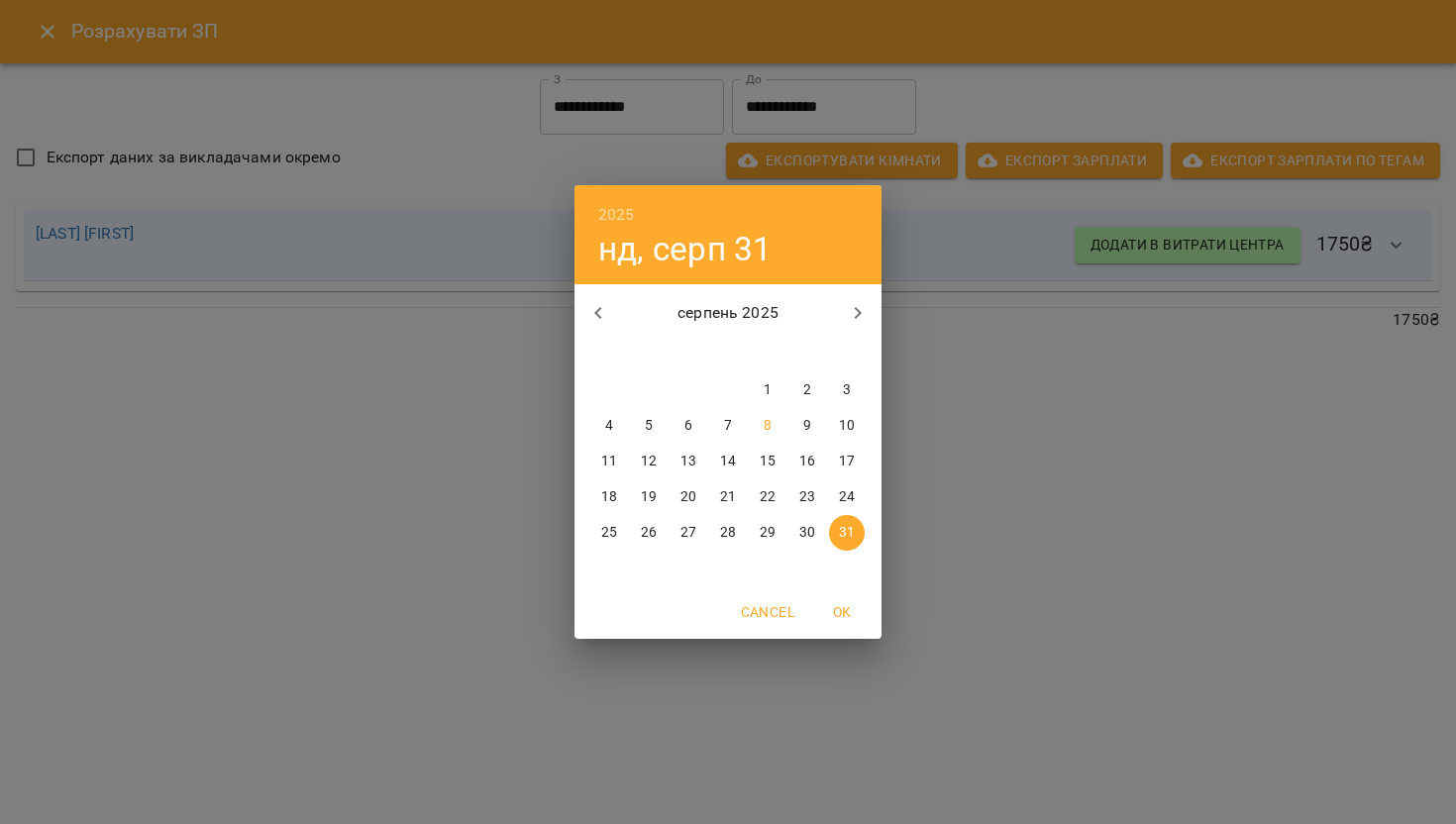 click on "16" at bounding box center (807, 462) 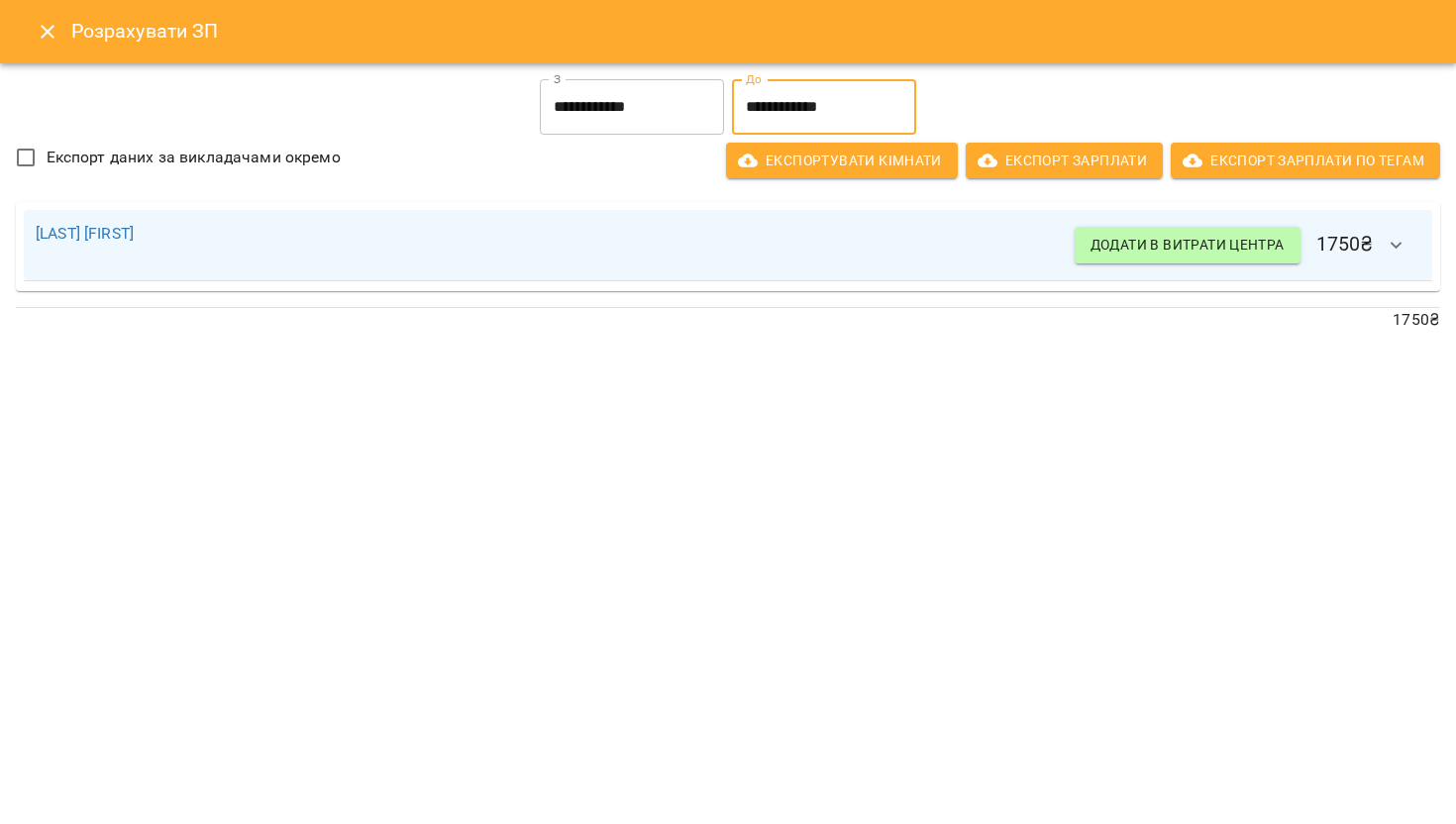 click at bounding box center [1397, 246] 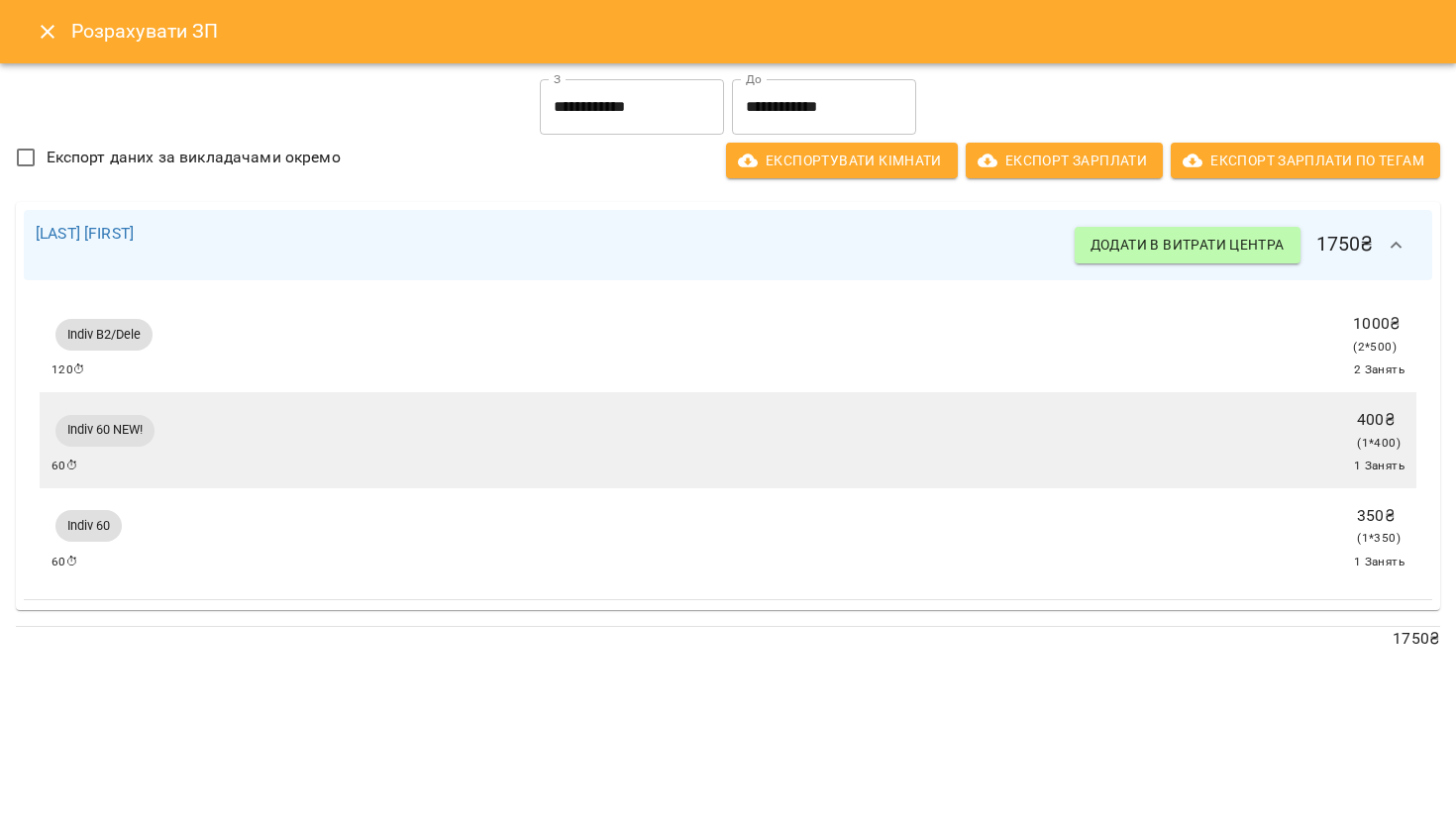click 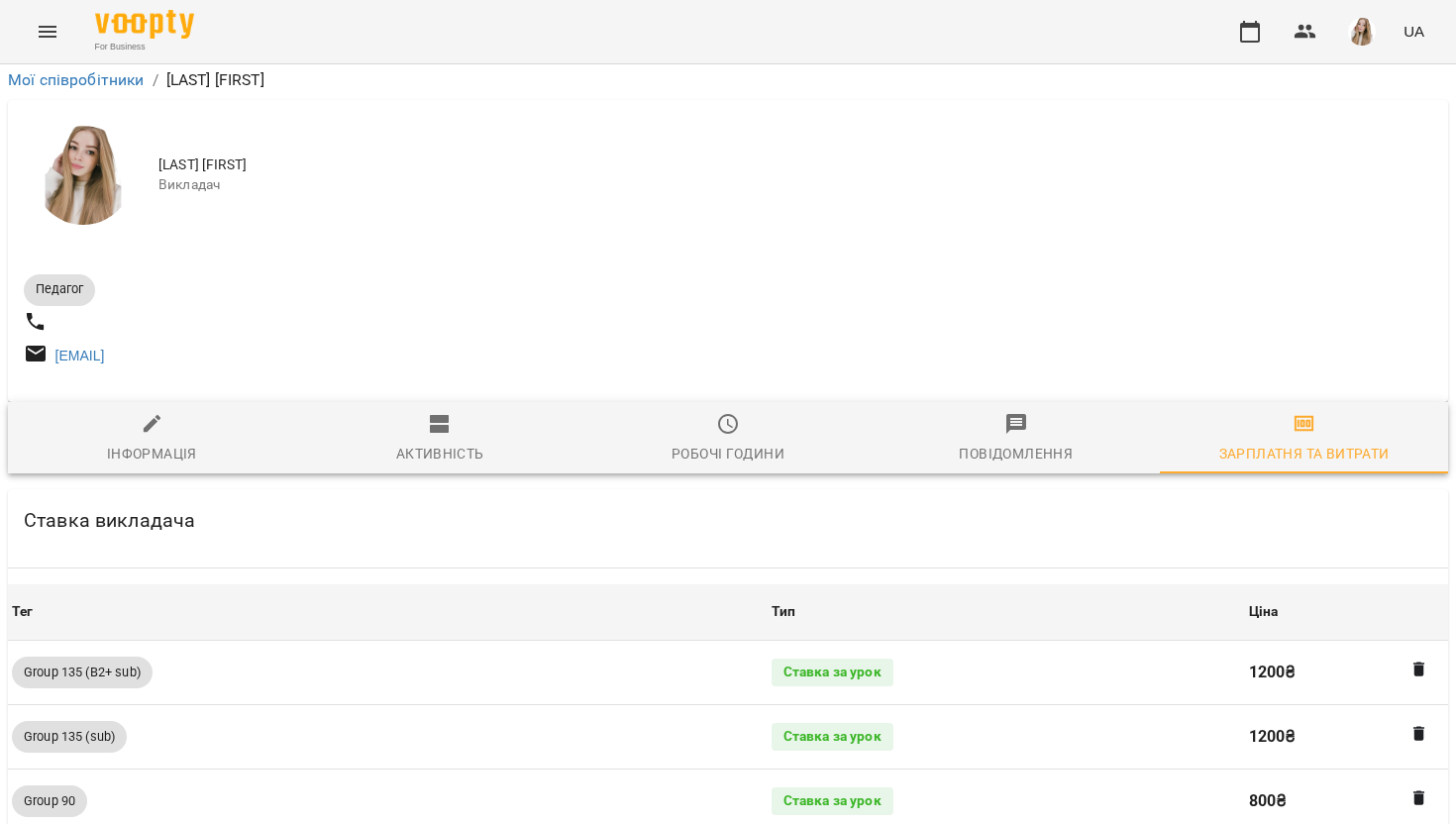 scroll, scrollTop: 1125, scrollLeft: 0, axis: vertical 